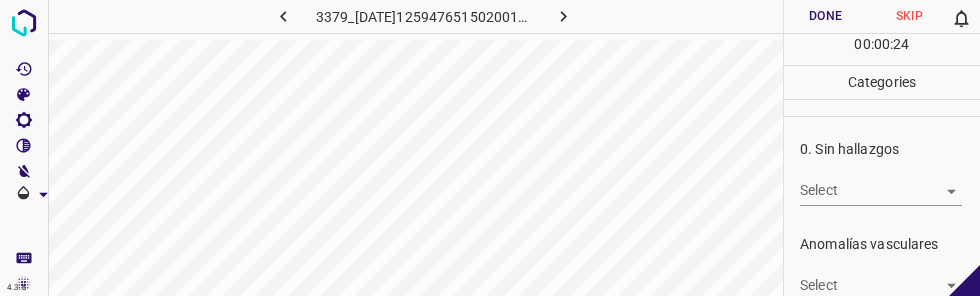 scroll, scrollTop: 0, scrollLeft: 0, axis: both 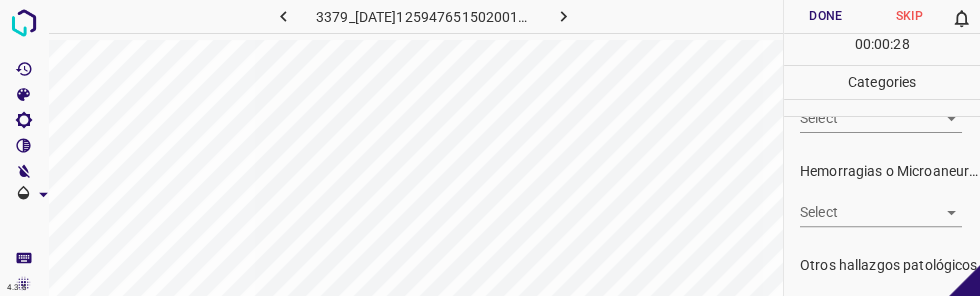 click on "4.3.6  3379_[DATE]125947651502001001_[HASH].jpg Done Skip 0 00   : 00   : 28   Categories 0. Sin hallazgos   Select ​ Anomalías vasculares   Select ​ Atrofias   Select ​ Drusas   Select ​ Exudados   Select ​ Hemorragias o Microaneurismas   Select ​ Otros hallazgos patológicos   Select ​ Otros hallazgos no patológicos   Select ​ Anomalías de disco óptico   Select ​ Elementos sin calidad suficiente   Select ​ Labels   0 Categories 1 0. Sin hallazgos 2 Anomalías vasculares 3 Atrofias 4 Drusas 5 Exudados 6 Hemorragias o Microaneurismas 7 Otros hallazgos patológicos 8 Otros hallazgos no patológicos 9 Anomalías de disco óptico 0 Elementos sin calidad suficiente Tools Space Change between modes (Draw & Edit) I Auto labeling R Restore zoom M Zoom in N Zoom out Delete Delete selecte label Filters Z Restore filters X Saturation filter C Brightness filter V Contrast filter B Gray scale filter General O Download - Text - Hide - Delete" at bounding box center [490, 148] 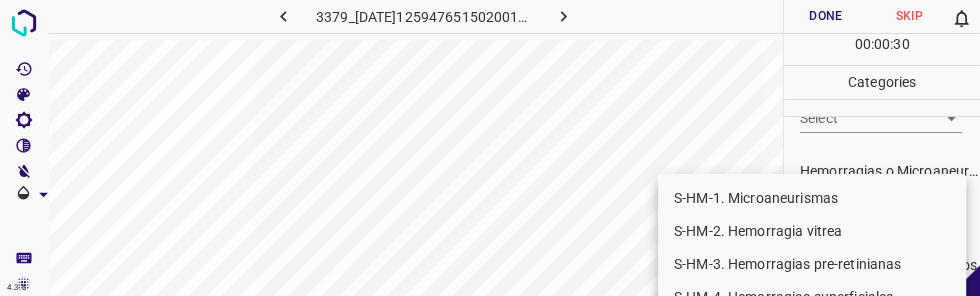 click at bounding box center (490, 148) 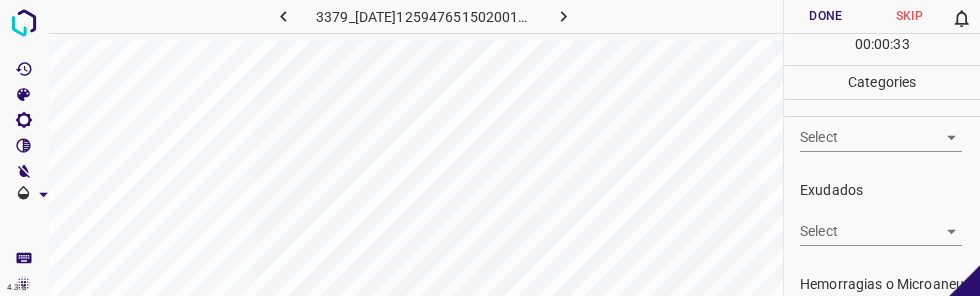 scroll, scrollTop: 335, scrollLeft: 0, axis: vertical 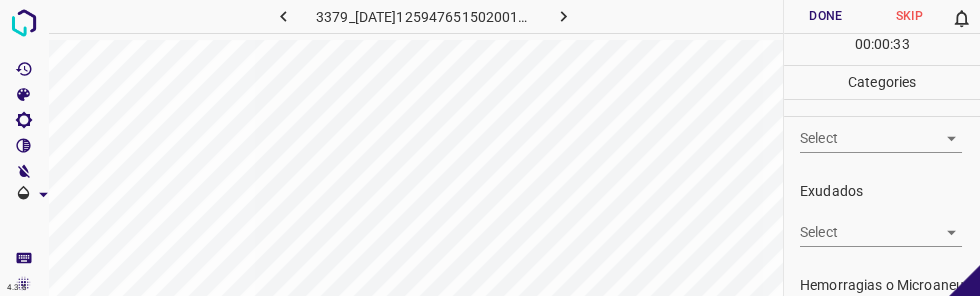 click on "4.3.6  3379_[DATE]125947651502001001_[HASH].jpg Done Skip 0 00   : 00   : 33   Categories 0. Sin hallazgos   Select ​ Anomalías vasculares   Select ​ Atrofias   Select ​ Drusas   Select ​ Exudados   Select ​ Hemorragias o Microaneurismas   Select ​ Otros hallazgos patológicos   Select ​ Otros hallazgos no patológicos   Select ​ Anomalías de disco óptico   Select ​ Elementos sin calidad suficiente   Select ​ Labels   0 Categories 1 0. Sin hallazgos 2 Anomalías vasculares 3 Atrofias 4 Drusas 5 Exudados 6 Hemorragias o Microaneurismas 7 Otros hallazgos patológicos 8 Otros hallazgos no patológicos 9 Anomalías de disco óptico 0 Elementos sin calidad suficiente Tools Space Change between modes (Draw & Edit) I Auto labeling R Restore zoom M Zoom in N Zoom out Delete Delete selecte label Filters Z Restore filters X Saturation filter C Brightness filter V Contrast filter B Gray scale filter General O Download - Text - Hide - Delete" at bounding box center (490, 148) 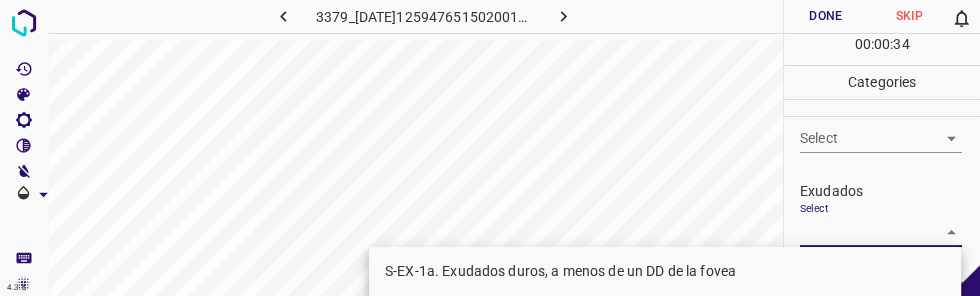 click on "S-EX-1a. Exudados duros, a menos de un DD de la fovea" at bounding box center [665, 271] 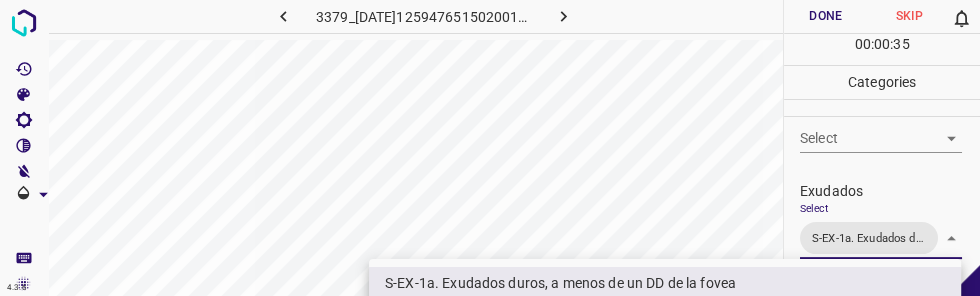 click on "S-EX-1b. Exudados duros, a mas de un DD de la fovea y dentro de las arcadas temporales" at bounding box center [665, 316] 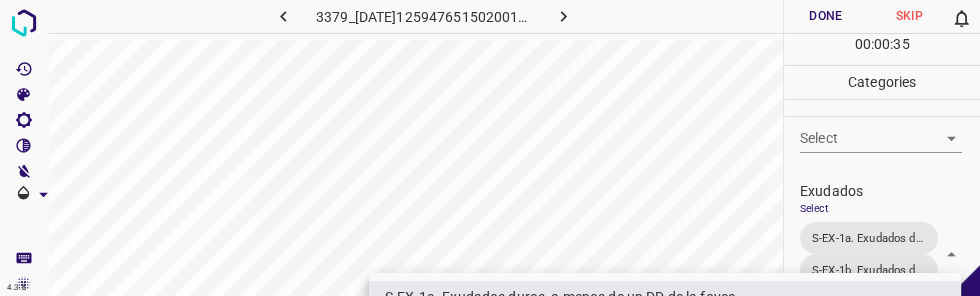 click at bounding box center (490, 148) 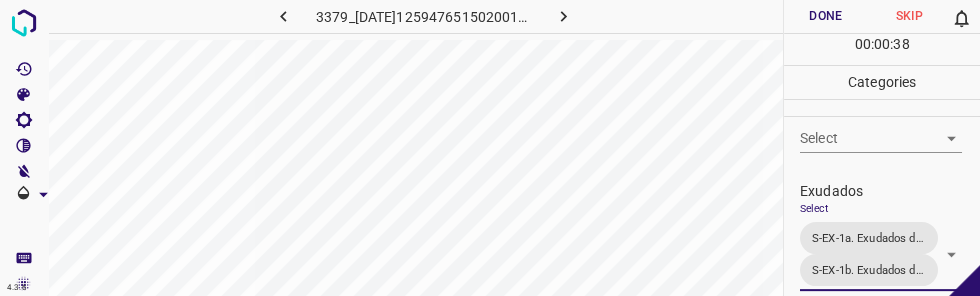 click on "4.3.6  3379_20250214125947651502001001_16e4a5a32.jpg Done Skip 0 00   : 00   : 38   Categories 0. Sin hallazgos   Select ​ Anomalías vasculares   Select ​ Atrofias   Select ​ Drusas   Select ​ Exudados   Select S-EX-1a. Exudados duros, a menos de un DD de la fovea S-EX-1b. Exudados duros, a mas de un DD de la fovea y dentro de las arcadas temporales S-EX-1a. Exudados duros, a menos de un DD de la fovea,S-EX-1b. Exudados duros, a mas de un DD de la fovea y dentro de las arcadas temporales Hemorragias o Microaneurismas   Select ​ Otros hallazgos patológicos   Select ​ Otros hallazgos no patológicos   Select ​ Anomalías de disco óptico   Select ​ Elementos sin calidad suficiente   Select ​ Labels   0 Categories 1 0. Sin hallazgos 2 Anomalías vasculares 3 Atrofias 4 Drusas 5 Exudados 6 Hemorragias o Microaneurismas 7 Otros hallazgos patológicos 8 Otros hallazgos no patológicos 9 Anomalías de disco óptico 0 Elementos sin calidad suficiente Tools Space Change between modes (Draw & Edit)" at bounding box center [490, 148] 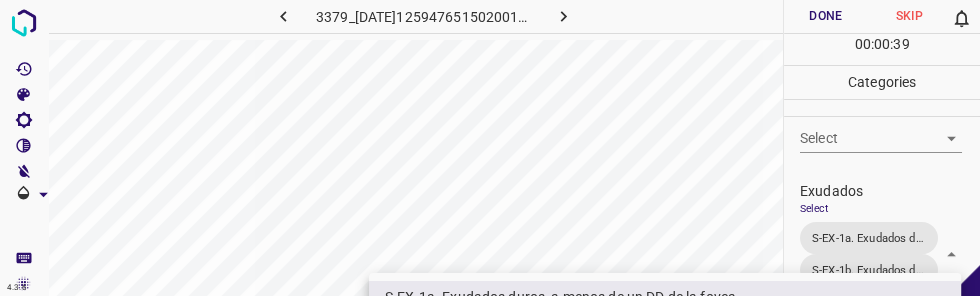 click on "S-EX-2. Exudados algodonosos" at bounding box center (665, 396) 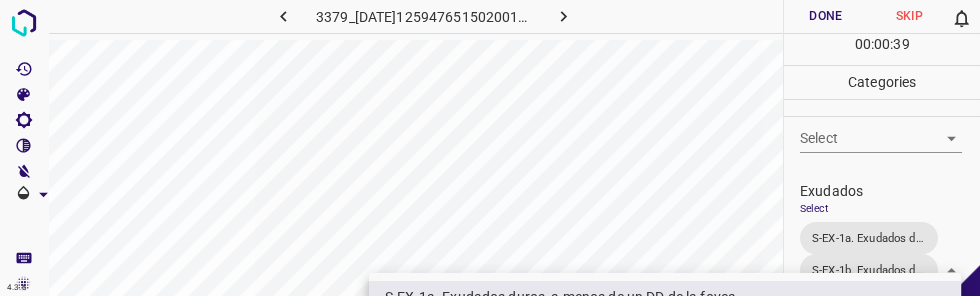 click at bounding box center [490, 148] 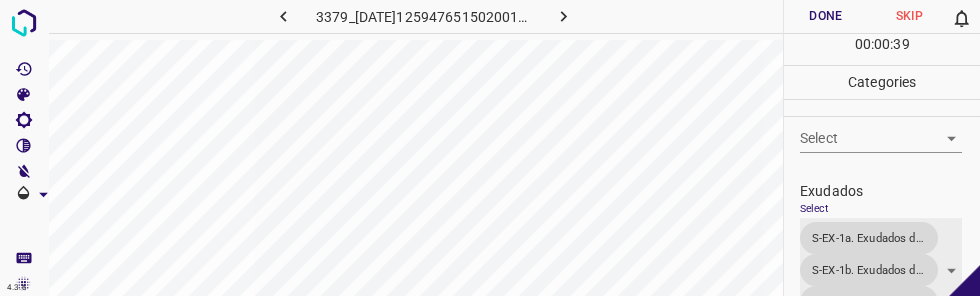 scroll, scrollTop: 340, scrollLeft: 0, axis: vertical 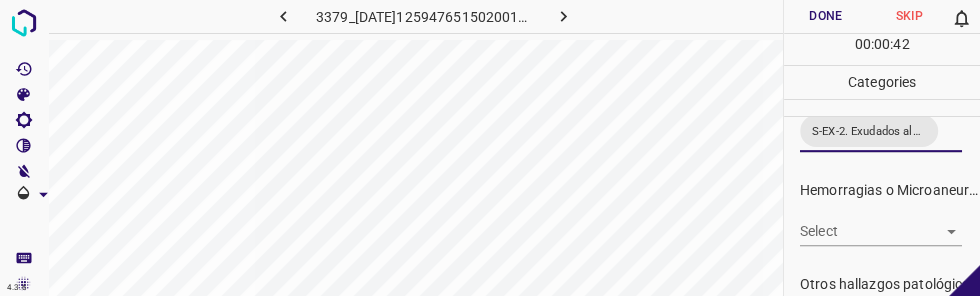 click on "4.3.6  3379_20250214125947651502001001_16e4a5a32.jpg Done Skip 0 00   : 00   : 42   Categories 0. Sin hallazgos   Select ​ Anomalías vasculares   Select ​ Atrofias   Select ​ Drusas   Select ​ Exudados   Select S-EX-1a. Exudados duros, a menos de un DD de la fovea S-EX-1b. Exudados duros, a mas de un DD de la fovea y dentro de las arcadas temporales S-EX-2. Exudados algodonosos S-EX-1a. Exudados duros, a menos de un DD de la fovea,S-EX-1b. Exudados duros, a mas de un DD de la fovea y dentro de las arcadas temporales,S-EX-2. Exudados algodonosos Hemorragias o Microaneurismas   Select ​ Otros hallazgos patológicos   Select ​ Otros hallazgos no patológicos   Select ​ Anomalías de disco óptico   Select ​ Elementos sin calidad suficiente   Select ​ Labels   0 Categories 1 0. Sin hallazgos 2 Anomalías vasculares 3 Atrofias 4 Drusas 5 Exudados 6 Hemorragias o Microaneurismas 7 Otros hallazgos patológicos 8 Otros hallazgos no patológicos 9 Anomalías de disco óptico 0 Tools Space I R M N Z" at bounding box center [490, 148] 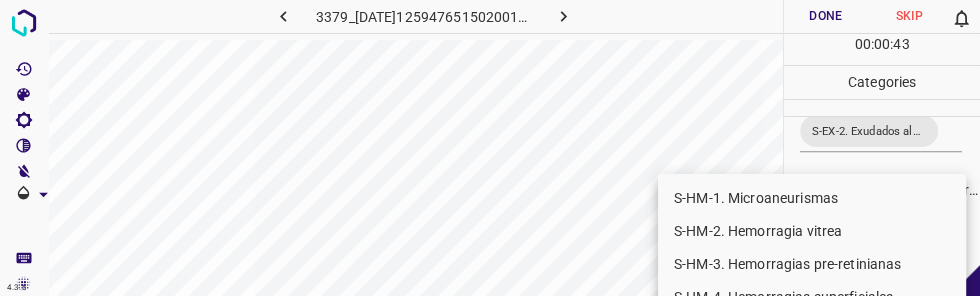 click on "S-HM-1. Microaneurismas" at bounding box center [812, 198] 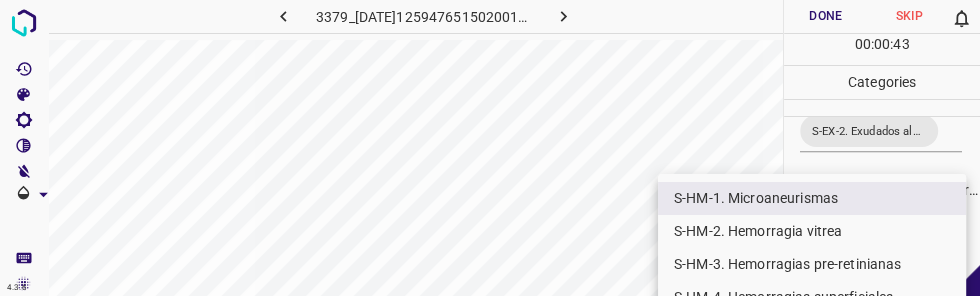 click on "S-HM-5a. Hemorragias intra-retinianas, <20" at bounding box center [812, 330] 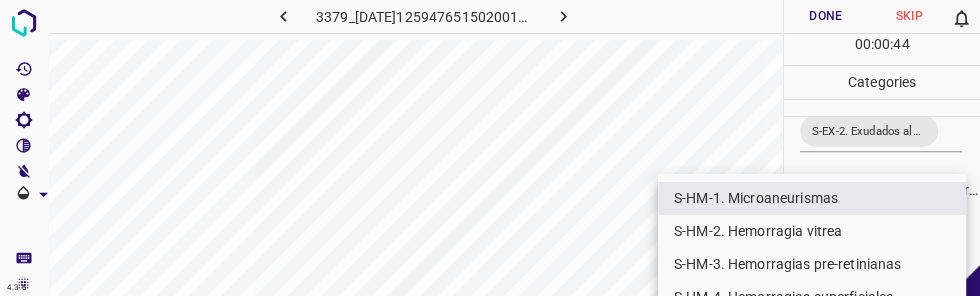 click on "S-HM-5a. Hemorragias intra-retinianas, <20" at bounding box center [812, 330] 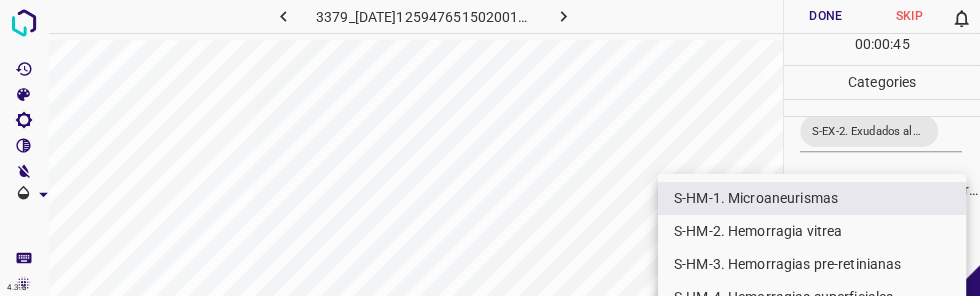 click on "S-HM-5b. Hemorragias intra-retinianas, 20+" at bounding box center (812, 363) 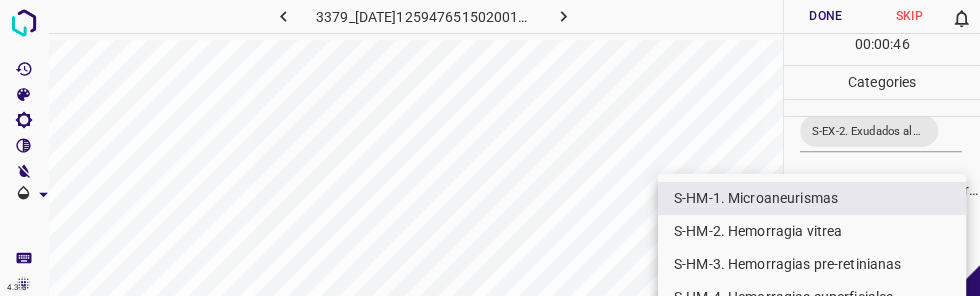 click at bounding box center (490, 148) 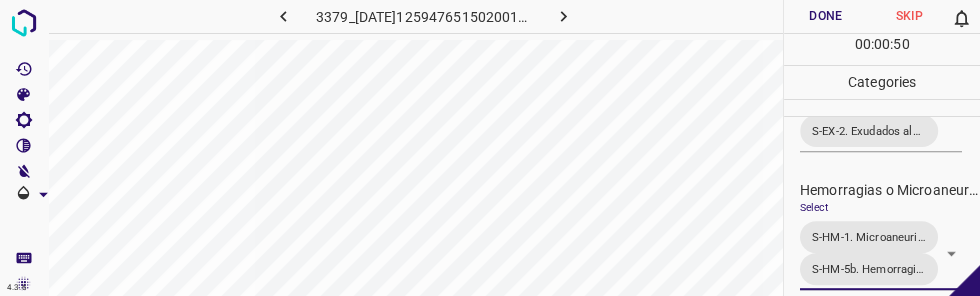click on "Done" at bounding box center (826, 16) 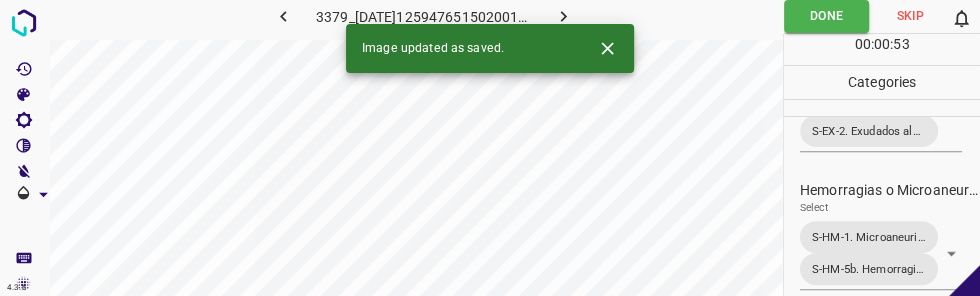 click at bounding box center (563, 16) 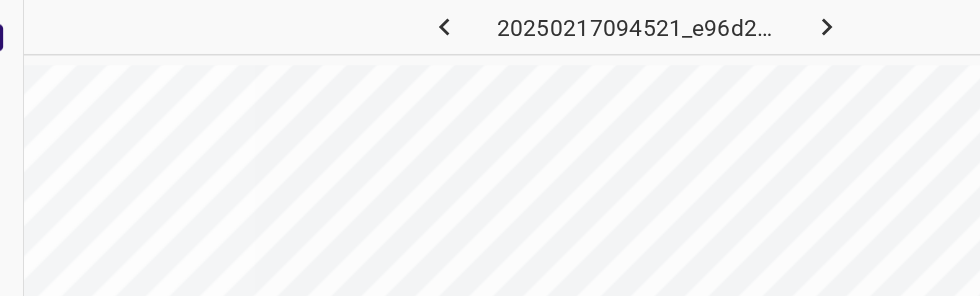 scroll, scrollTop: 0, scrollLeft: 0, axis: both 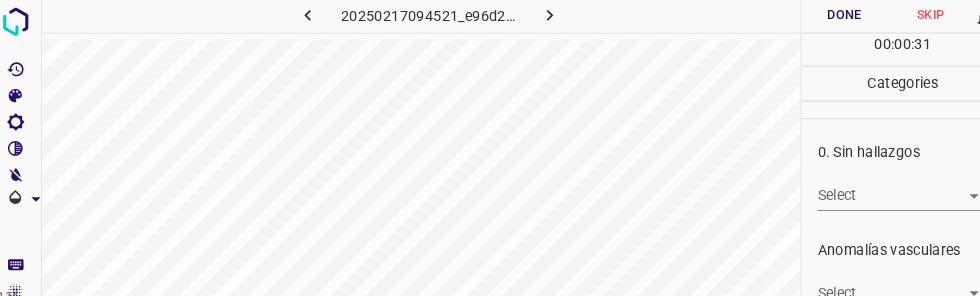 click on "4.3.6  [DATE]094521_[HASH].jpg Done Skip 0 00   : 00   : 31   Categories 0. Sin hallazgos   Select ​ Anomalías vasculares   Select ​ Atrofias   Select ​ Drusas   Select ​ Exudados   Select ​ Hemorragias o Microaneurismas   Select ​ Otros hallazgos patológicos   Select ​ Otros hallazgos no patológicos   Select ​ Anomalías de disco óptico   Select ​ Elementos sin calidad suficiente   Select ​ Labels   0 Categories 1 0. Sin hallazgos 2 Anomalías vasculares 3 Atrofias 4 Drusas 5 Exudados 6 Hemorragias o Microaneurismas 7 Otros hallazgos patológicos 8 Otros hallazgos no patológicos 9 Anomalías de disco óptico 0 Elementos sin calidad suficiente Tools Space Change between modes (Draw & Edit) I Auto labeling R Restore zoom M Zoom in N Zoom out Delete Delete selecte label Filters Z Restore filters X Saturation filter C Brightness filter V Contrast filter B Gray scale filter General O Download - Text - Hide - Delete" at bounding box center [490, 148] 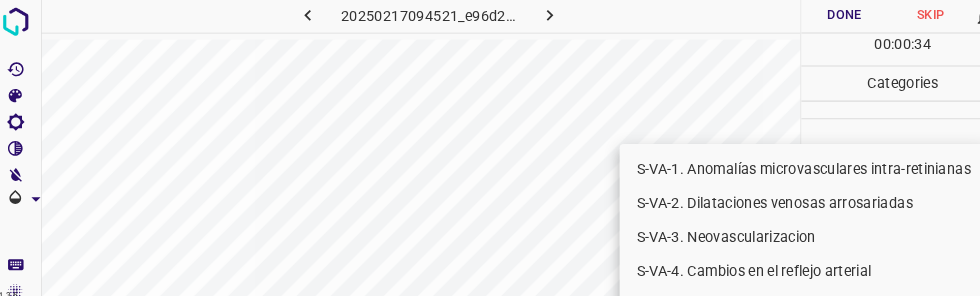 click on "S-VA-4. Cambios en el reflejo arterial" at bounding box center (786, 264) 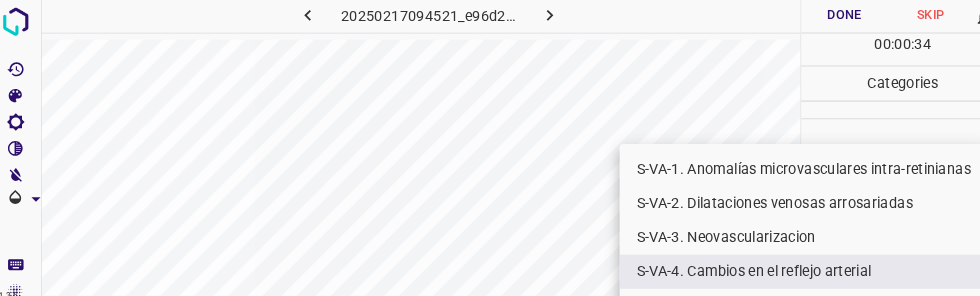 click on "S-VA-5. Cruces arterio-venosos" at bounding box center (786, 297) 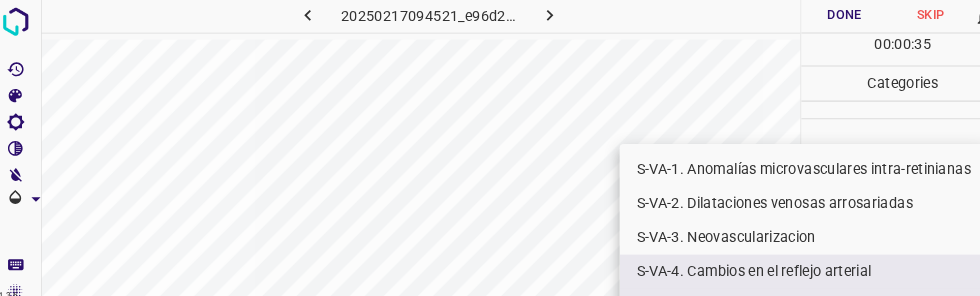 click at bounding box center [490, 148] 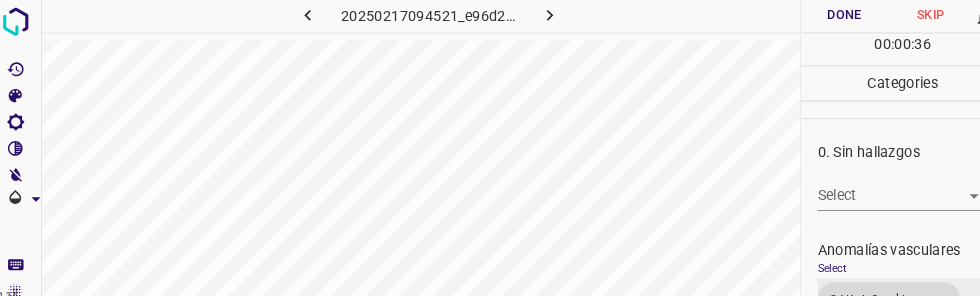 scroll, scrollTop: 26, scrollLeft: 0, axis: vertical 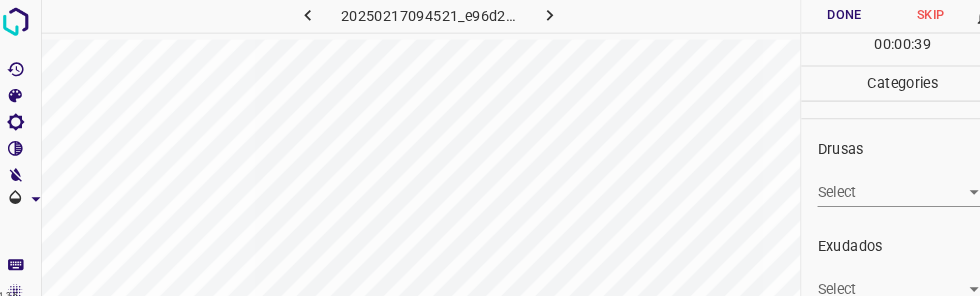 click on "4.3.6  [DATE]094521_[HASH].jpg Done Skip 0 00   : 00   : 39   Categories 0. Sin hallazgos   Select ​ Anomalías vasculares   Select S-VA-4. Cambios en el reflejo arterial S-VA-5. Cruces arterio-venosos S-VA-4. Cambios en el reflejo arterial,S-VA-5. Cruces arterio-venosos Atrofias   Select ​ Drusas   Select ​ Exudados   Select ​ Hemorragias o Microaneurismas   Select ​ Otros hallazgos patológicos   Select ​ Otros hallazgos no patológicos   Select ​ Anomalías de disco óptico   Select ​ Elementos sin calidad suficiente   Select ​ Labels   0 Categories 1 0. Sin hallazgos 2 Anomalías vasculares 3 Atrofias 4 Drusas 5 Exudados 6 Hemorragias o Microaneurismas 7 Otros hallazgos patológicos 8 Otros hallazgos no patológicos 9 Anomalías de disco óptico 0 Elementos sin calidad suficiente Tools Space Change between modes (Draw & Edit) I Auto labeling R Restore zoom M Zoom in N Zoom out Delete Delete selecte label Filters Z Restore filters X Saturation filter C Brightness filter V B General O" at bounding box center (490, 148) 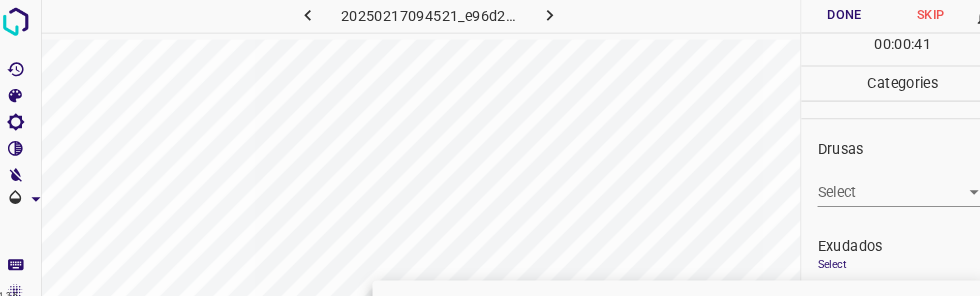 click on "S-EX-1a. Exudados duros, a menos de un DD de la fovea" at bounding box center [665, 297] 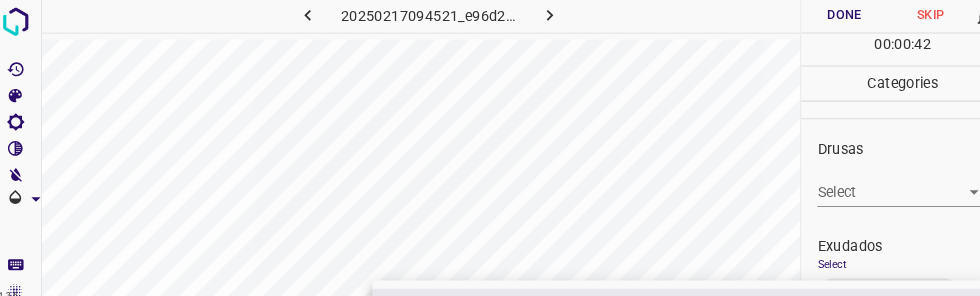 click on "S-EX-2. Exudados algodonosos" at bounding box center (665, 396) 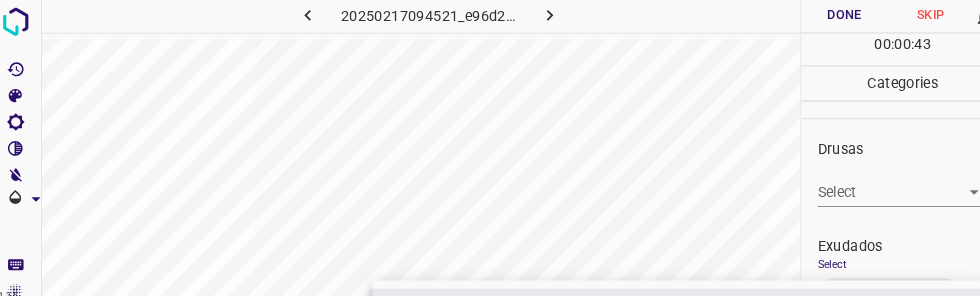 click at bounding box center (490, 148) 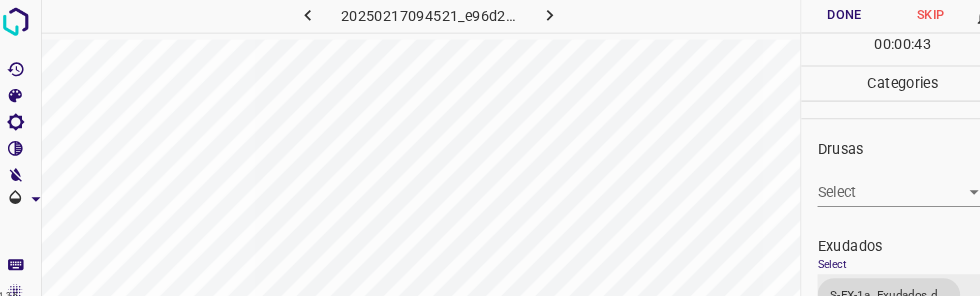 scroll, scrollTop: 352, scrollLeft: 0, axis: vertical 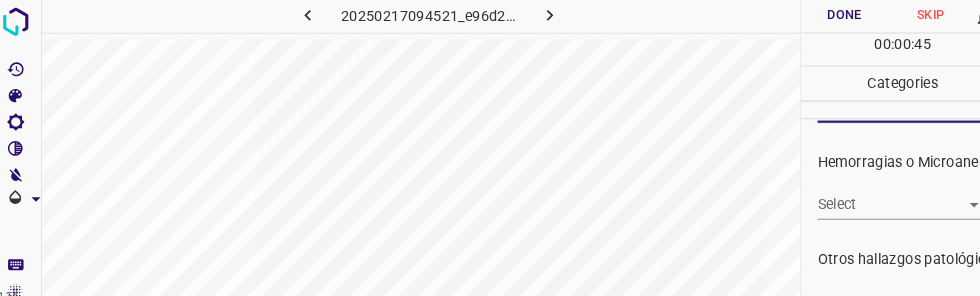 click on "4.3.6  20250217094521_e96d2fd72.jpg Done Skip 0 00   : 00   : 45   Categories 0. Sin hallazgos   Select ​ Anomalías vasculares   Select S-VA-4. Cambios en el reflejo arterial S-VA-5. Cruces arterio-venosos S-VA-4. Cambios en el reflejo arterial,S-VA-5. Cruces arterio-venosos Atrofias   Select ​ Drusas   Select ​ Exudados   Select S-EX-1a. Exudados duros, a menos de un DD de la fovea S-EX-2. Exudados algodonosos S-EX-1a. Exudados duros, a menos de un DD de la fovea,S-EX-2. Exudados algodonosos Hemorragias o Microaneurismas   Select ​ Otros hallazgos patológicos   Select ​ Otros hallazgos no patológicos   Select ​ Anomalías de disco óptico   Select ​ Elementos sin calidad suficiente   Select ​ Labels   0 Categories 1 0. Sin hallazgos 2 Anomalías vasculares 3 Atrofias 4 Drusas 5 Exudados 6 Hemorragias o Microaneurismas 7 Otros hallazgos patológicos 8 Otros hallazgos no patológicos 9 Anomalías de disco óptico 0 Elementos sin calidad suficiente Tools Space I Auto labeling R Restore zoom M" at bounding box center [490, 148] 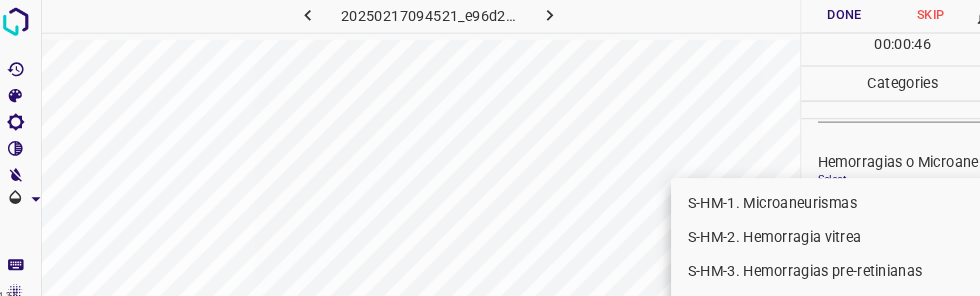 click on "S-HM-1. Microaneurismas" at bounding box center (812, 198) 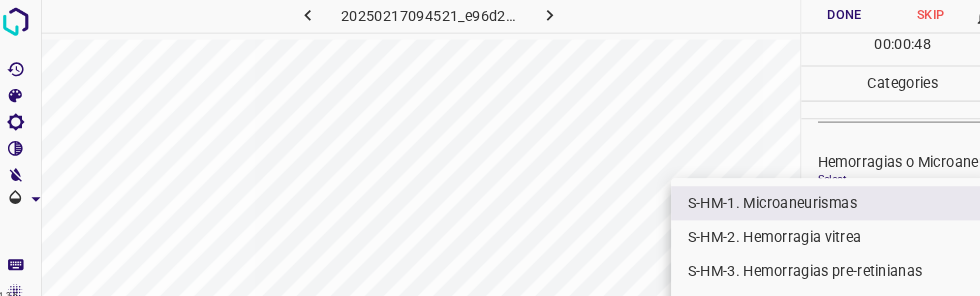 click on "S-HM-5a. Hemorragias intra-retinianas, <20" at bounding box center [812, 330] 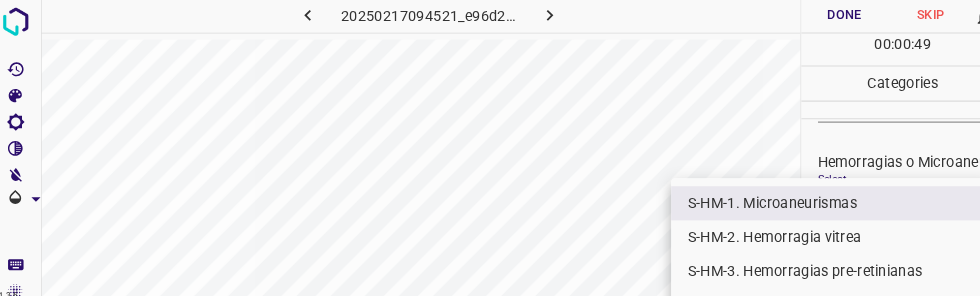 click at bounding box center [490, 148] 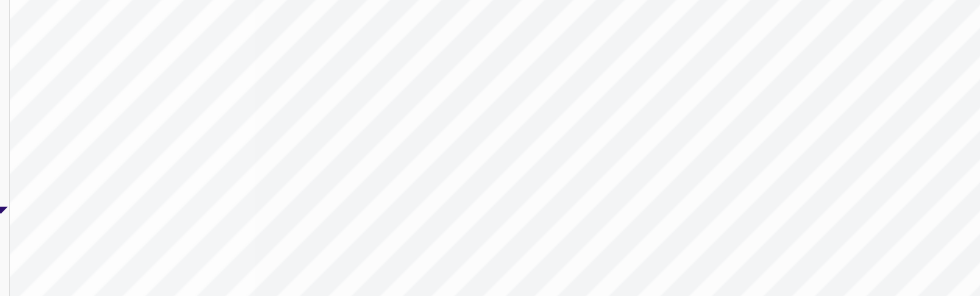 scroll, scrollTop: 0, scrollLeft: 0, axis: both 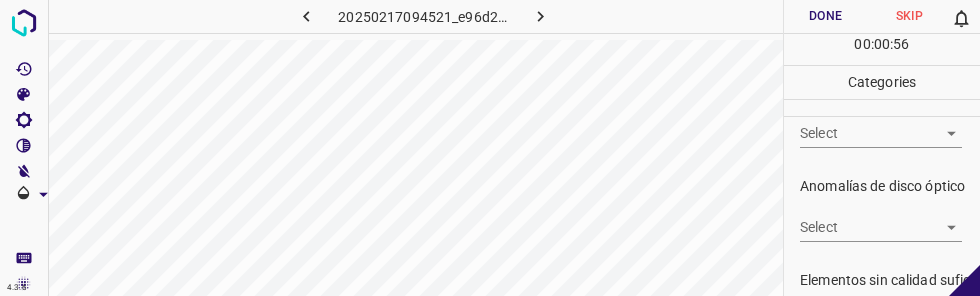click on "4.3.6  [DATE]094521_[HASH].jpg Done Skip 0 00   : 00   : 56   Categories 0. Sin hallazgos   Select ​ Anomalías vasculares   Select S-VA-4. Cambios en el reflejo arterial S-VA-5. Cruces arterio-venosos S-VA-4. Cambios en el reflejo arterial,S-VA-5. Cruces arterio-venosos Atrofias   Select ​ Drusas   Select ​ Exudados   Select S-EX-1a. Exudados duros, a menos de un DD de la fovea S-EX-2. Exudados algodonosos S-EX-1a. Exudados duros, a menos de un DD de la fovea,S-EX-2. Exudados algodonosos Hemorragias o Microaneurismas   Select S-HM-1. Microaneurismas S-HM-5a. Hemorragias intra-retinianas, <20 S-HM-1. Microaneurismas,S-HM-5a. Hemorragias intra-retinianas, <20 Otros hallazgos patológicos   Select ​ Otros hallazgos no patológicos   Select ​ Anomalías de disco óptico   Select ​ Elementos sin calidad suficiente   Select ​ Labels   0 Categories 1 0. Sin hallazgos 2 Anomalías vasculares 3 Atrofias 4 Drusas 5 Exudados 6 Hemorragias o Microaneurismas 7 Otros hallazgos patológicos 8 9 0 Tools I" at bounding box center (490, 148) 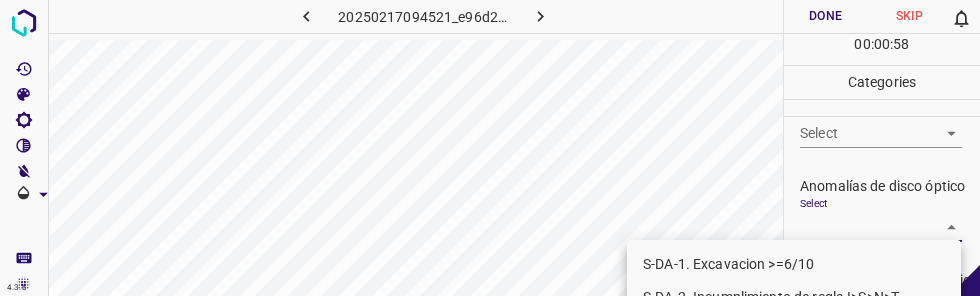 click on "S-DA-1. Excavacion >=6/10" at bounding box center [794, 264] 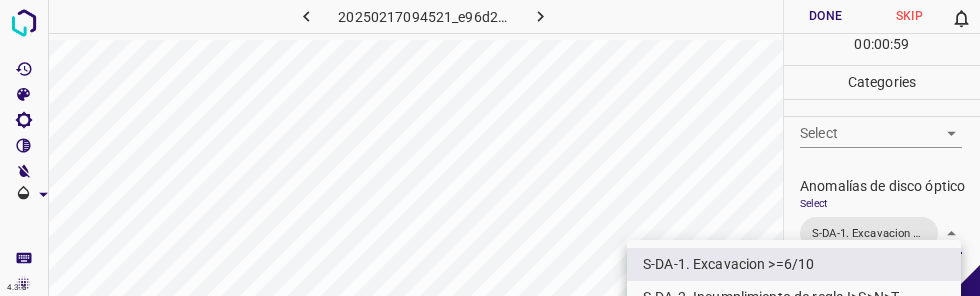 click at bounding box center (490, 148) 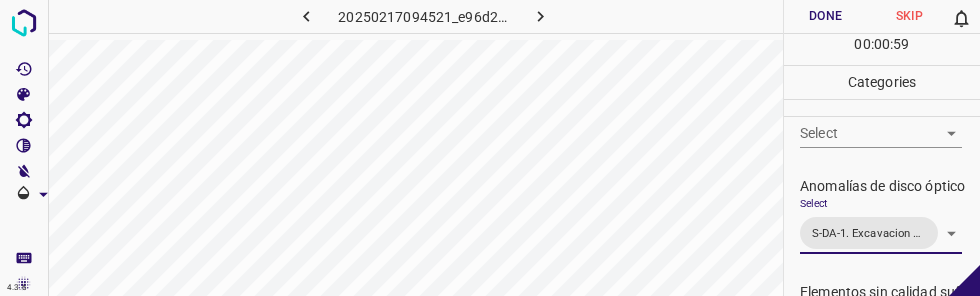 click on "Done" at bounding box center [826, 16] 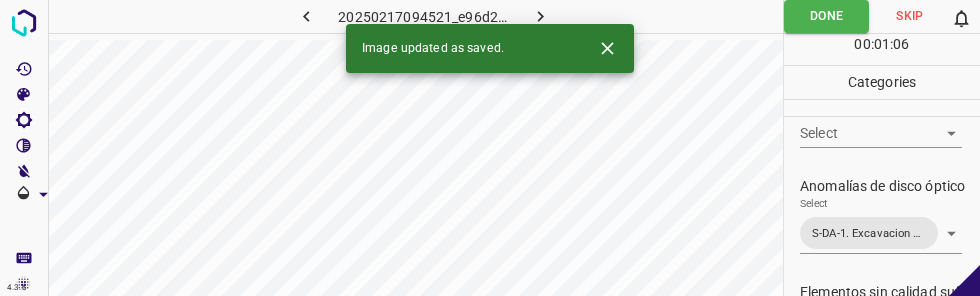 click at bounding box center (541, 16) 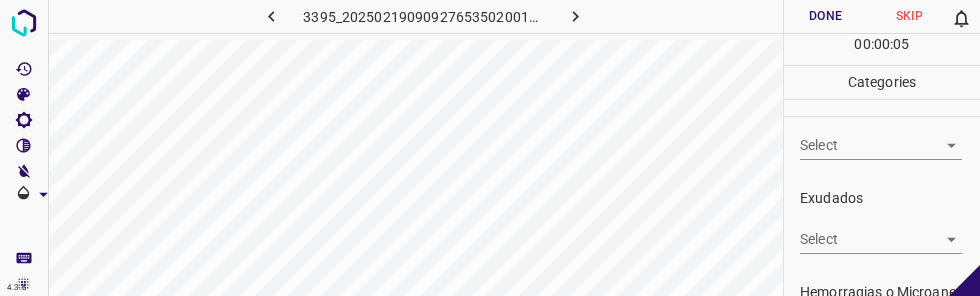 scroll, scrollTop: 331, scrollLeft: 0, axis: vertical 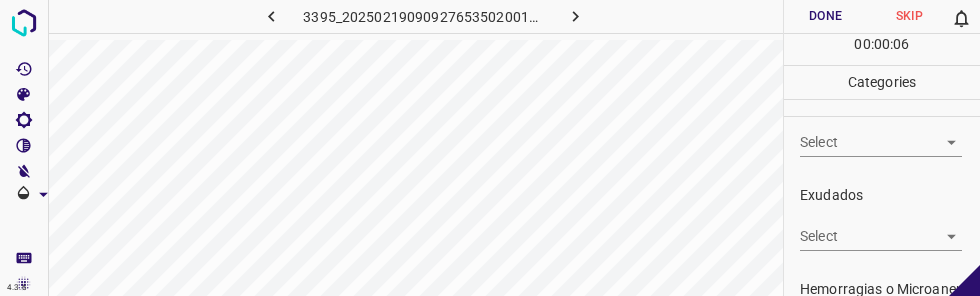 click on "4.3.6  3395_[DATE]090927653502001001_[HASH].jpg Done Skip 0 00   : 00   : 06   Categories 0. Sin hallazgos   Select ​ Anomalías vasculares   Select ​ Atrofias   Select ​ Drusas   Select ​ Exudados   Select ​ Hemorragias o Microaneurismas   Select ​ Otros hallazgos patológicos   Select ​ Otros hallazgos no patológicos   Select ​ Anomalías de disco óptico   Select ​ Elementos sin calidad suficiente   Select ​ Labels   0 Categories 1 0. Sin hallazgos 2 Anomalías vasculares 3 Atrofias 4 Drusas 5 Exudados 6 Hemorragias o Microaneurismas 7 Otros hallazgos patológicos 8 Otros hallazgos no patológicos 9 Anomalías de disco óptico 0 Elementos sin calidad suficiente Tools Space Change between modes (Draw & Edit) I Auto labeling R Restore zoom M Zoom in N Zoom out Delete Delete selecte label Filters Z Restore filters X Saturation filter C Brightness filter V Contrast filter B Gray scale filter General O Download - Text - Hide - Delete" at bounding box center [490, 148] 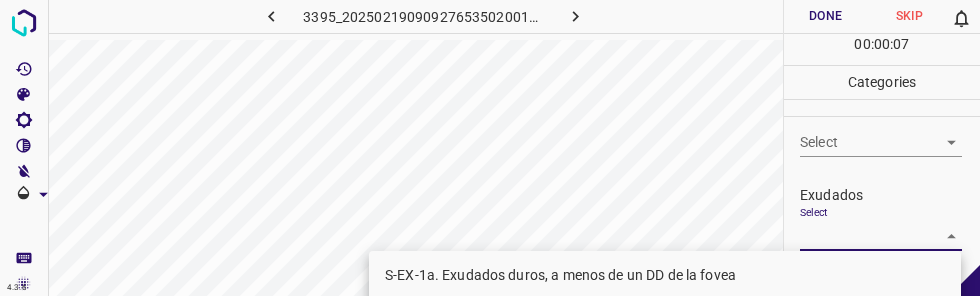 click on "S-EX-1a. Exudados duros, a menos de un DD de la fovea" at bounding box center [665, 275] 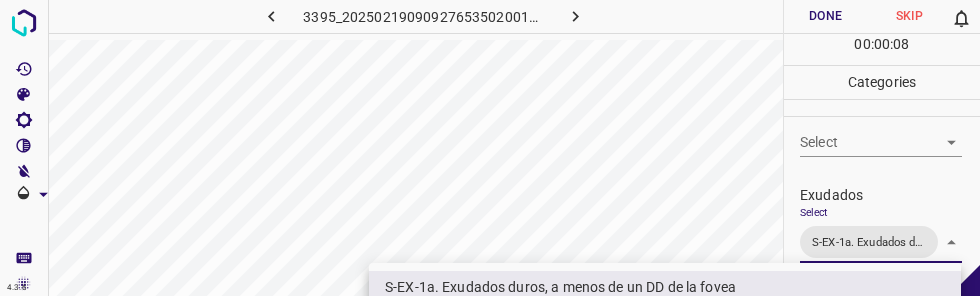 click on "S-EX-1b. Exudados duros, a mas de un DD de la fovea y dentro de las arcadas temporales" at bounding box center [665, 320] 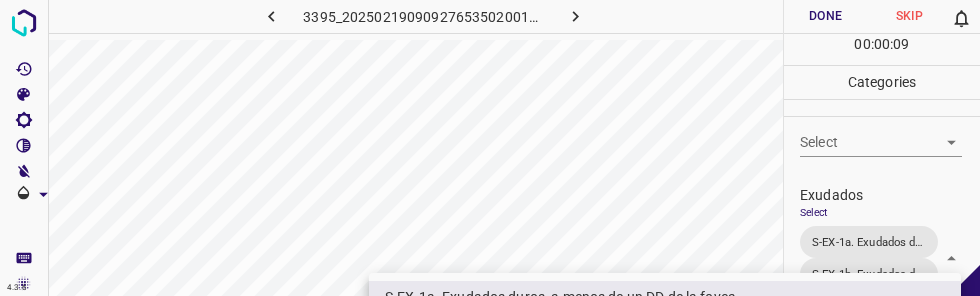 click on "S-EX-2. Exudados algodonosos" at bounding box center [665, 396] 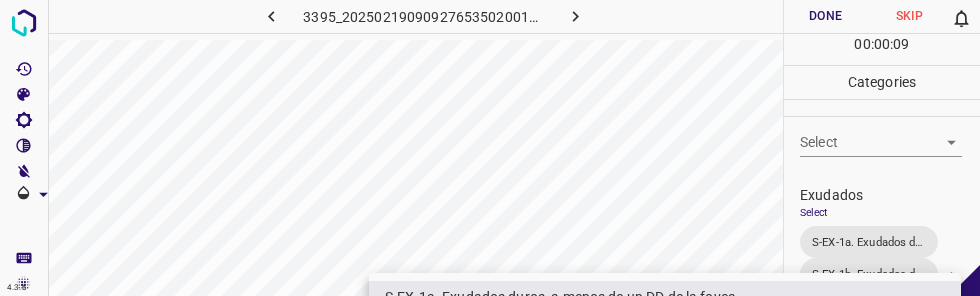 click at bounding box center [490, 148] 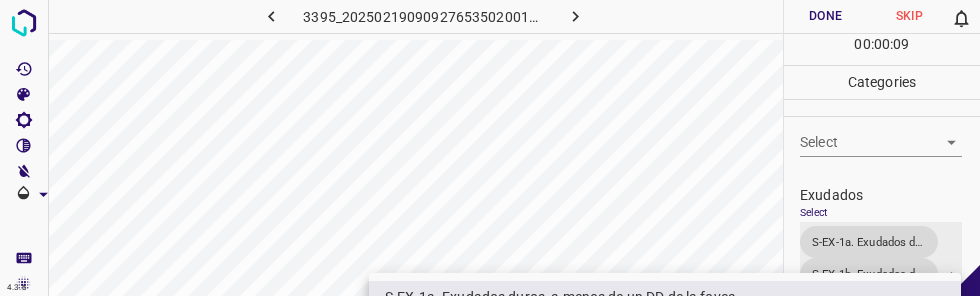scroll, scrollTop: 340, scrollLeft: 0, axis: vertical 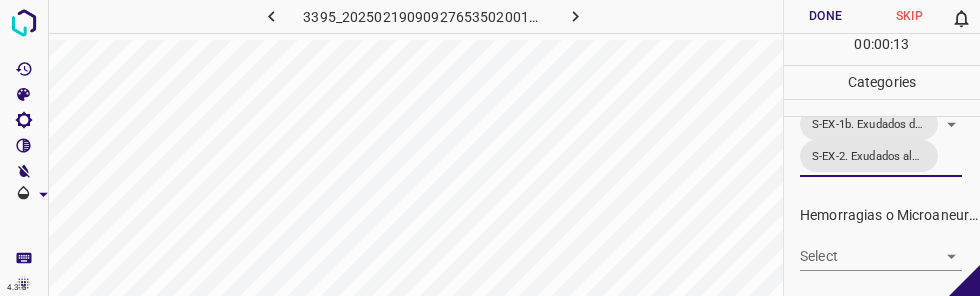 click on "4.3.6  3395_20250219090927653502001001_a3112d6b8.jpg Done Skip 0 00   : 00   : 13   Categories 0. Sin hallazgos   Select ​ Anomalías vasculares   Select ​ Atrofias   Select ​ Drusas   Select ​ Exudados   Select S-EX-1a. Exudados duros, a menos de un DD de la fovea S-EX-1b. Exudados duros, a mas de un DD de la fovea y dentro de las arcadas temporales S-EX-2. Exudados algodonosos S-EX-1a. Exudados duros, a menos de un DD de la fovea,S-EX-1b. Exudados duros, a mas de un DD de la fovea y dentro de las arcadas temporales,S-EX-2. Exudados algodonosos Hemorragias o Microaneurismas   Select ​ Otros hallazgos patológicos   Select ​ Otros hallazgos no patológicos   Select ​ Anomalías de disco óptico   Select ​ Elementos sin calidad suficiente   Select ​ Labels   0 Categories 1 0. Sin hallazgos 2 Anomalías vasculares 3 Atrofias 4 Drusas 5 Exudados 6 Hemorragias o Microaneurismas 7 Otros hallazgos patológicos 8 Otros hallazgos no patológicos 9 Anomalías de disco óptico 0 Tools Space I R M N Z" at bounding box center [490, 148] 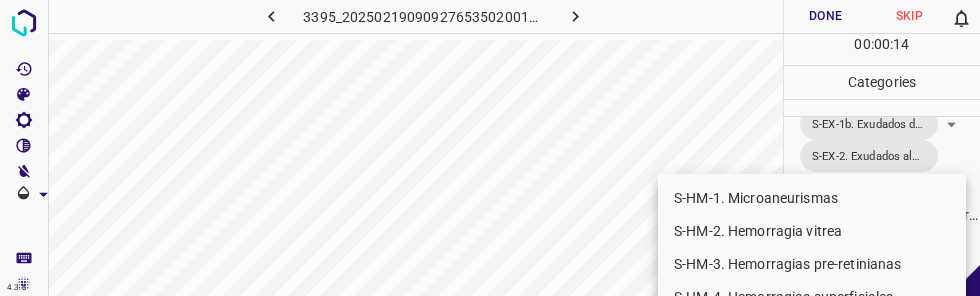 click on "S-HM-5a. Hemorragias intra-retinianas, <20" at bounding box center [812, 330] 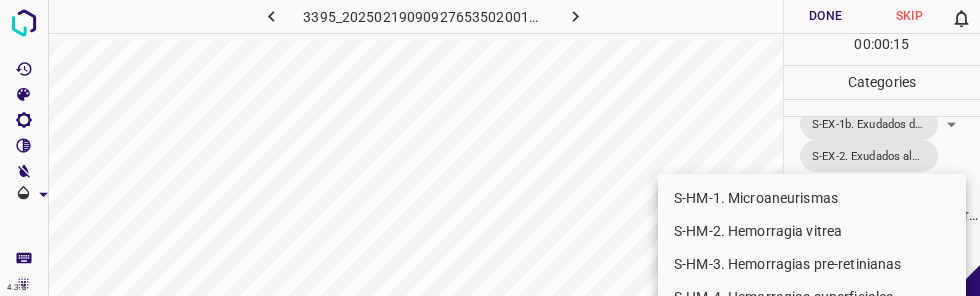 click at bounding box center (490, 148) 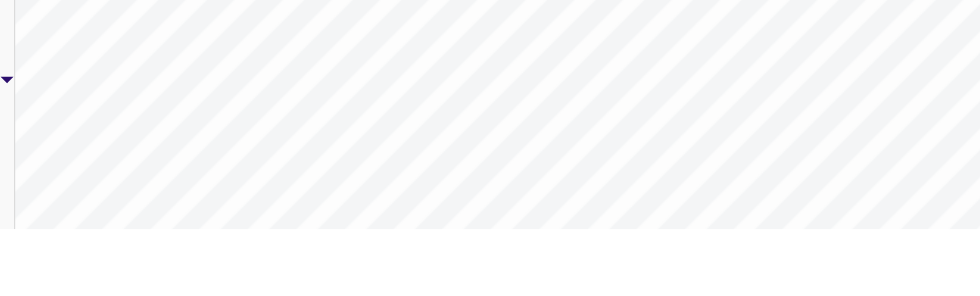 scroll, scrollTop: 0, scrollLeft: 0, axis: both 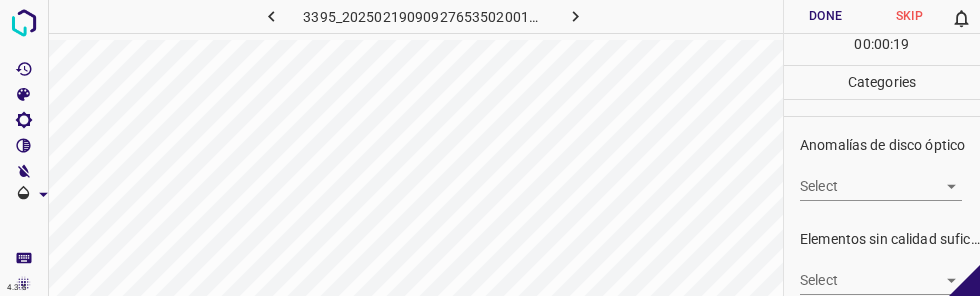 click on "4.3.6  3395_[DATE]090927653502001001_[HASH].jpg Done Skip 0 00   : 00   : 19   Categories 0. Sin hallazgos   Select ​ Anomalías vasculares   Select ​ Atrofias   Select ​ Drusas   Select ​ Exudados   Select S-EX-1a. Exudados duros, a menos de un DD de la fovea S-EX-1b. Exudados duros, a mas de un DD de la fovea y dentro de las arcadas temporales S-EX-2. Exudados algodonosos S-EX-1a. Exudados duros, a menos de un DD de la fovea,S-EX-1b. Exudados duros, a mas de un DD de la fovea y dentro de las arcadas temporales,S-EX-2. Exudados algodonosos Hemorragias o Microaneurismas   Select S-HM-5a. Hemorragias intra-retinianas, <20 S-HM-5a. Hemorragias intra-retinianas, <20 Otros hallazgos patológicos   Select ​ Otros hallazgos no patológicos   Select ​ Anomalías de disco óptico   Select ​ Elementos sin calidad suficiente   Select ​ Labels   0 Categories 1 0. Sin hallazgos 2 Anomalías vasculares 3 Atrofias 4 Drusas 5 Exudados 6 Hemorragias o Microaneurismas 7 Otros hallazgos patológicos 8 9 0" at bounding box center (490, 148) 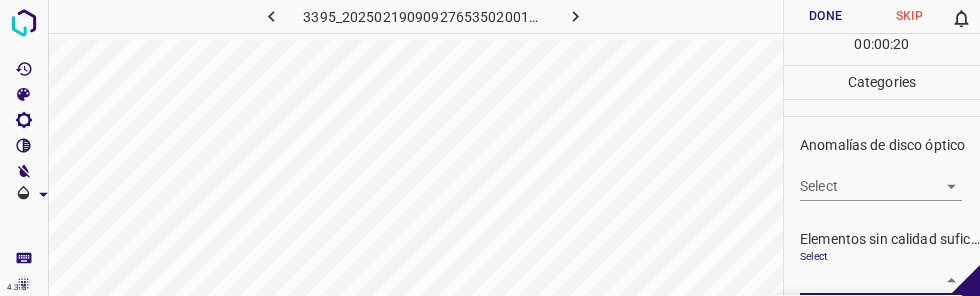 click on "S-Q-1. Macula" at bounding box center (869, 319) 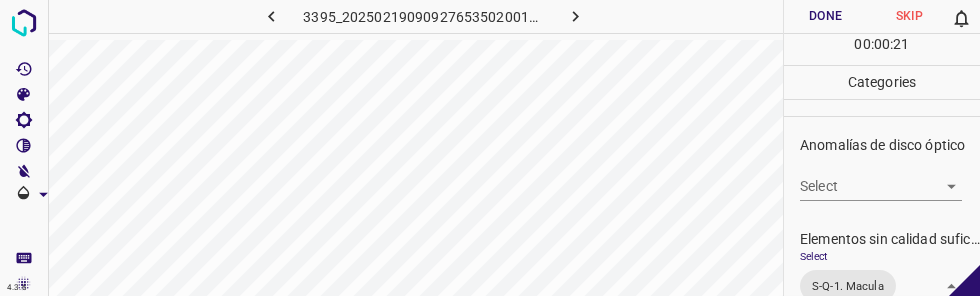 click on "S-Q-2. Vasos sanguineos" at bounding box center (869, 363) 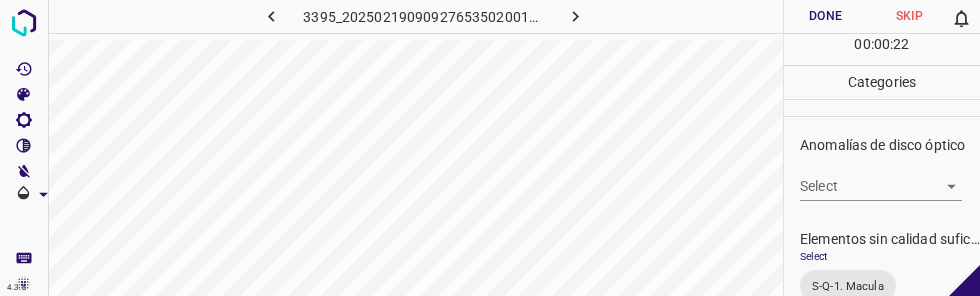 click on "S-Q-3. Disco optico" at bounding box center [869, 396] 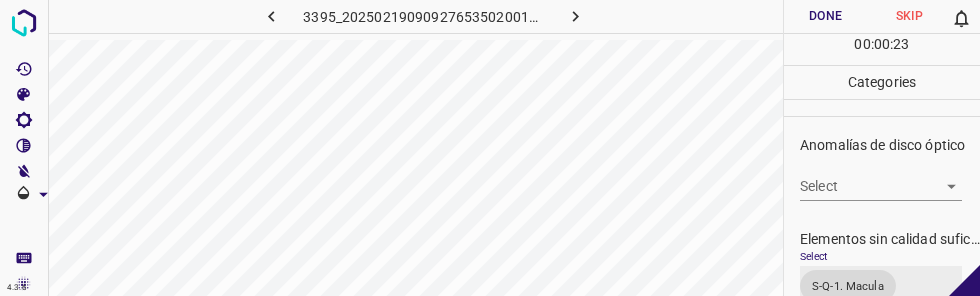 scroll, scrollTop: 899, scrollLeft: 0, axis: vertical 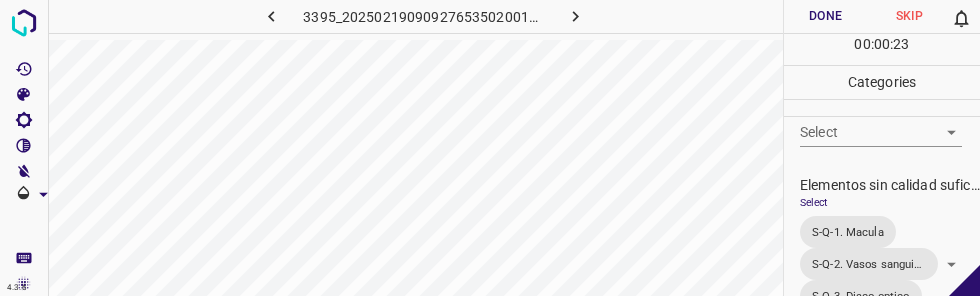 click on "Done" at bounding box center [826, 16] 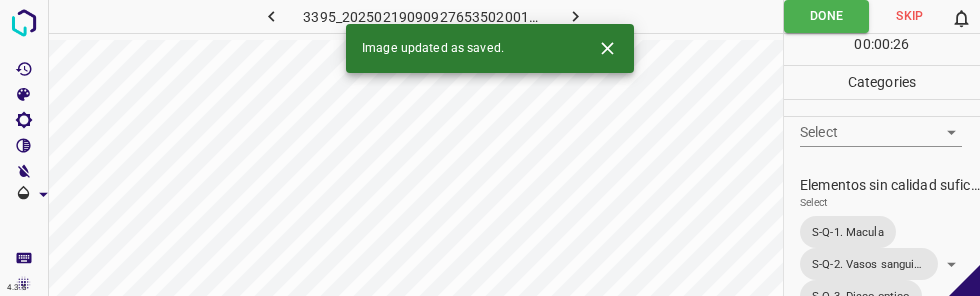 click at bounding box center (575, 16) 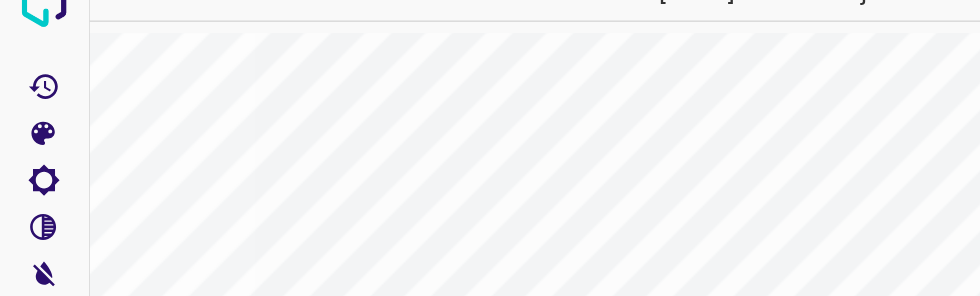 scroll, scrollTop: 0, scrollLeft: 0, axis: both 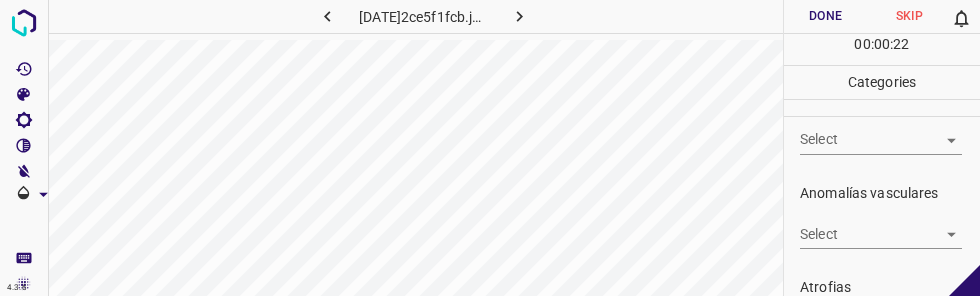 click on "4.3.6  [DATE]103732_[HASH].jpg Done Skip 0 00   : 00   : 22   Categories 0. Sin hallazgos   Select ​ Anomalías vasculares   Select ​ Atrofias   Select ​ Drusas   Select ​ Exudados   Select ​ Hemorragias o Microaneurismas   Select ​ Otros hallazgos patológicos   Select ​ Otros hallazgos no patológicos   Select ​ Anomalías de disco óptico   Select ​ Elementos sin calidad suficiente   Select ​ Labels   0 Categories 1 0. Sin hallazgos 2 Anomalías vasculares 3 Atrofias 4 Drusas 5 Exudados 6 Hemorragias o Microaneurismas 7 Otros hallazgos patológicos 8 Otros hallazgos no patológicos 9 Anomalías de disco óptico 0 Elementos sin calidad suficiente Tools Space Change between modes (Draw & Edit) I Auto labeling R Restore zoom M Zoom in N Zoom out Delete Delete selecte label Filters Z Restore filters X Saturation filter C Brightness filter V Contrast filter B Gray scale filter General O Download - Text - Hide - Delete" at bounding box center (490, 148) 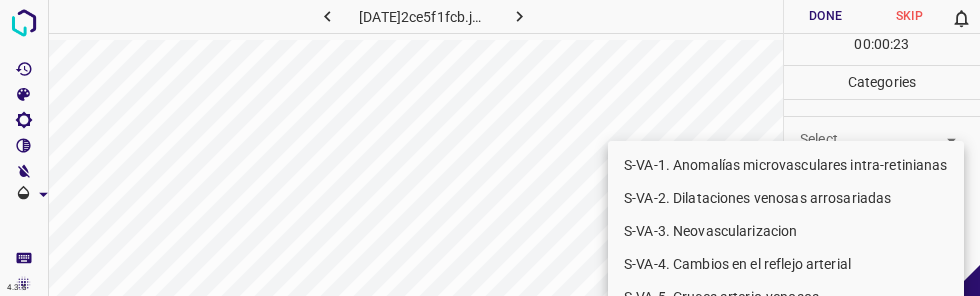 click on "S-VA-X. Otras anomalías vasculares" at bounding box center [786, 396] 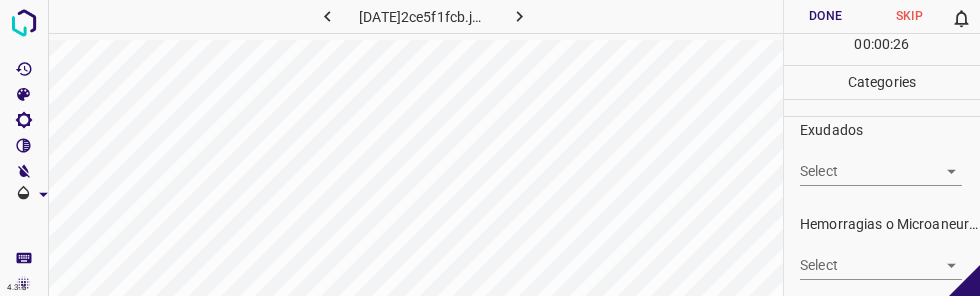 scroll, scrollTop: 411, scrollLeft: 0, axis: vertical 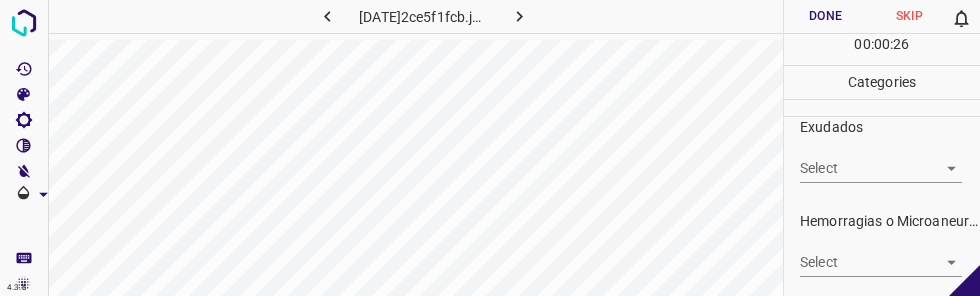 click on "4.3.6  [DATE]103732_[HASH].jpg Done Skip 0 00   : 00   : 26   Categories 0. Sin hallazgos   Select ​ Anomalías vasculares   Select S-VA-X. Otras anomalías vasculares S-VA-X. Otras anomalías vasculares Atrofias   Select ​ Drusas   Select ​ Exudados   Select ​ Hemorragias o Microaneurismas   Select ​ Otros hallazgos patológicos   Select ​ Otros hallazgos no patológicos   Select ​ Anomalías de disco óptico   Select ​ Elementos sin calidad suficiente   Select ​ Labels   0 Categories 1 0. Sin hallazgos 2 Anomalías vasculares 3 Atrofias 4 Drusas 5 Exudados 6 Hemorragias o Microaneurismas 7 Otros hallazgos patológicos 8 Otros hallazgos no patológicos 9 Anomalías de disco óptico 0 Elementos sin calidad suficiente Tools Space Change between modes (Draw & Edit) I Auto labeling R Restore zoom M Zoom in N Zoom out Delete Delete selecte label Filters Z Restore filters X Saturation filter C Brightness filter V Contrast filter B Gray scale filter General O Download - Text - Hide - Delete" at bounding box center [490, 148] 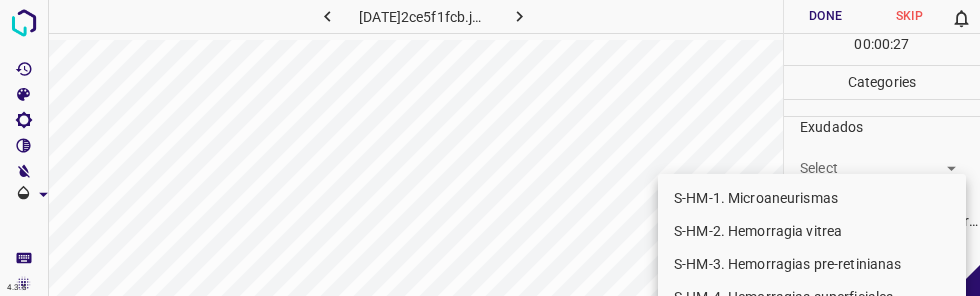 click on "S-HM-1. Microaneurismas" at bounding box center [812, 198] 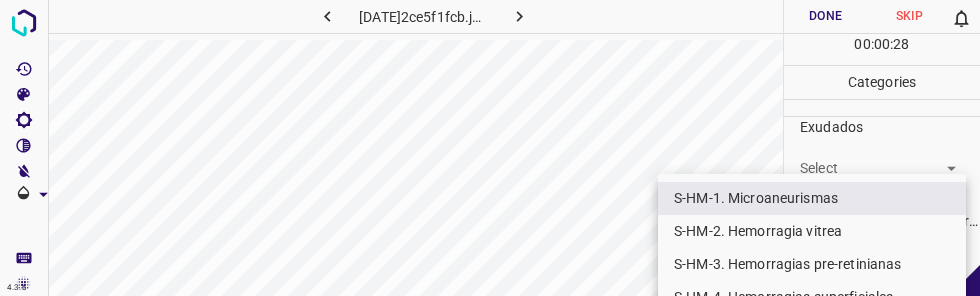 click at bounding box center (490, 148) 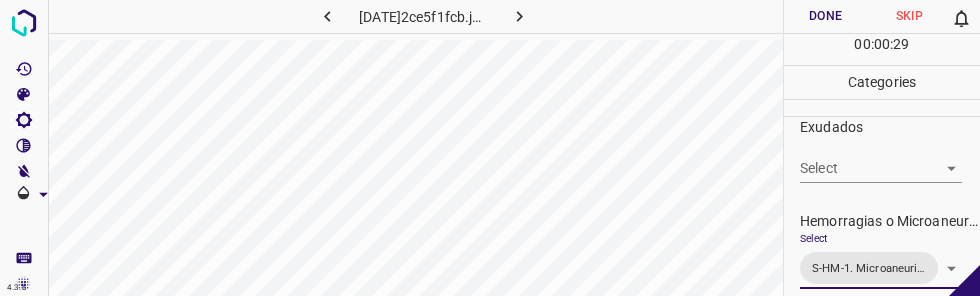 click on "Done" at bounding box center [826, 16] 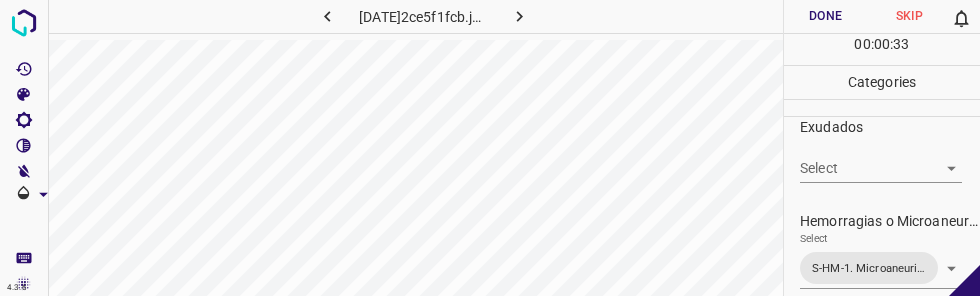 click on "Done" at bounding box center (826, 16) 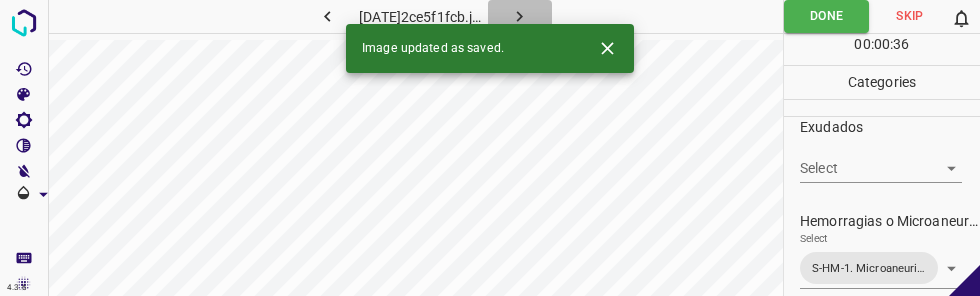 click at bounding box center (519, 16) 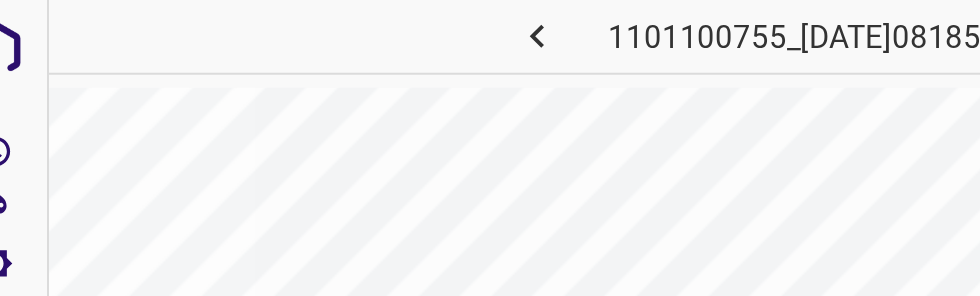 scroll, scrollTop: 0, scrollLeft: 0, axis: both 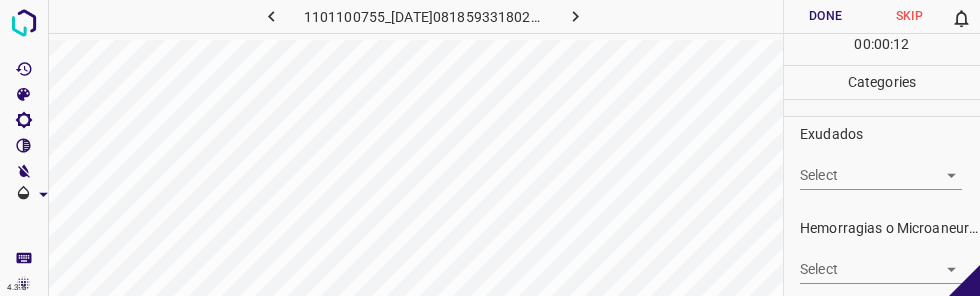 click on "4.3.6  1101100755_[DATE]081859331802001001_[HASH].jpg Done Skip 0 00   : 00   : 12   Categories 0. Sin hallazgos   Select ​ Anomalías vasculares   Select ​ Atrofias   Select ​ Drusas   Select ​ Exudados   Select ​ Hemorragias o Microaneurismas   Select ​ Otros hallazgos patológicos   Select ​ Otros hallazgos no patológicos   Select ​ Anomalías de disco óptico   Select ​ Elementos sin calidad suficiente   Select ​ Labels   0 Categories 1 0. Sin hallazgos 2 Anomalías vasculares 3 Atrofias 4 Drusas 5 Exudados 6 Hemorragias o Microaneurismas 7 Otros hallazgos patológicos 8 Otros hallazgos no patológicos 9 Anomalías de disco óptico 0 Elementos sin calidad suficiente Tools Space Change between modes (Draw & Edit) I Auto labeling R Restore zoom M Zoom in N Zoom out Delete Delete selecte label Filters Z Restore filters X Saturation filter C Brightness filter V Contrast filter B Gray scale filter General O Download - Text - Hide - Delete" at bounding box center [490, 148] 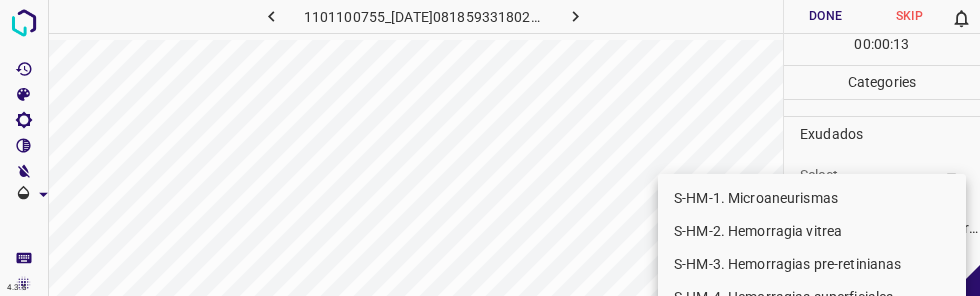 click on "S-HM-1. Microaneurismas" at bounding box center [812, 198] 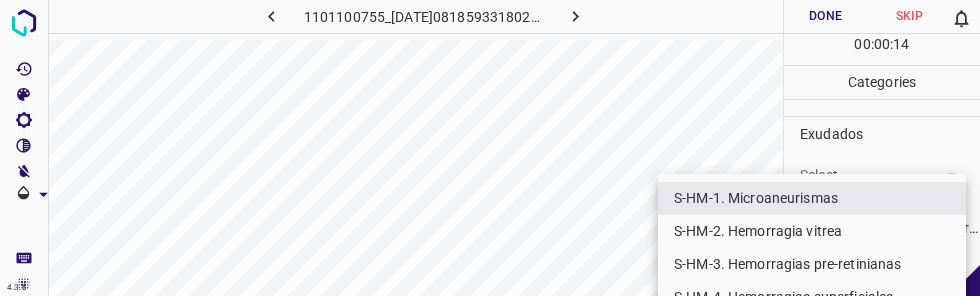 click on "S-HM-5a. Hemorragias intra-retinianas, <20" at bounding box center [812, 330] 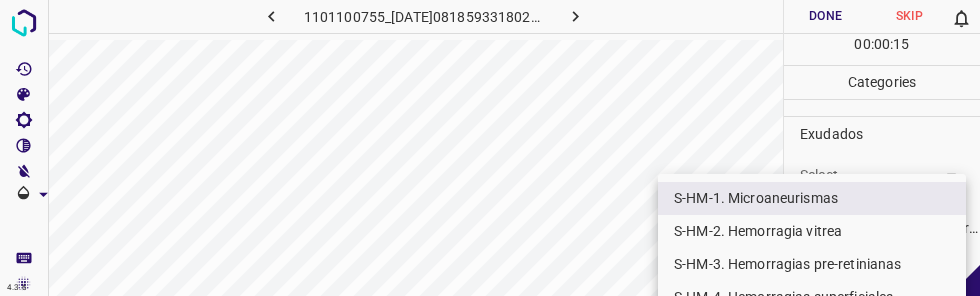 click at bounding box center [490, 148] 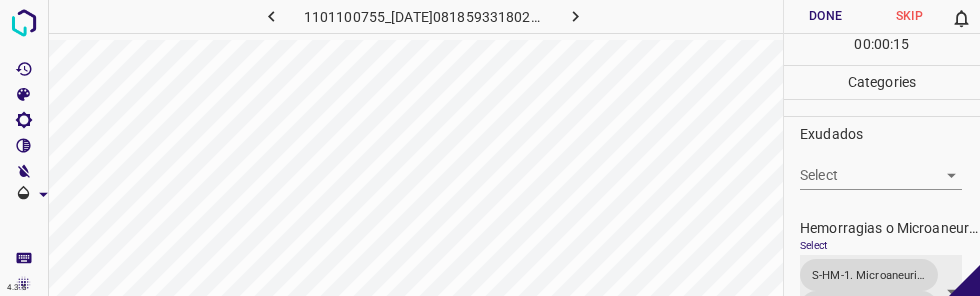 scroll, scrollTop: 402, scrollLeft: 0, axis: vertical 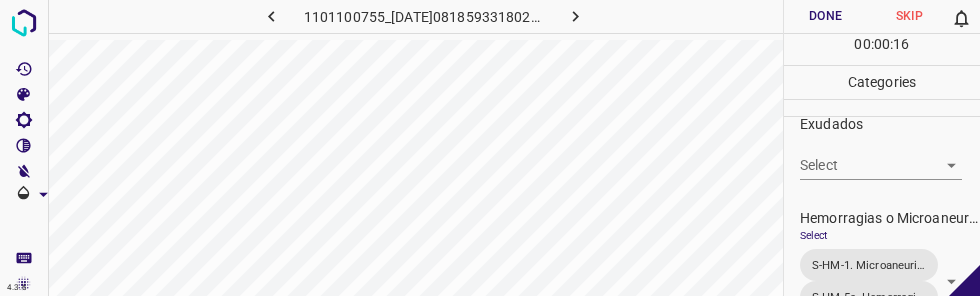 click on "Done" at bounding box center [826, 16] 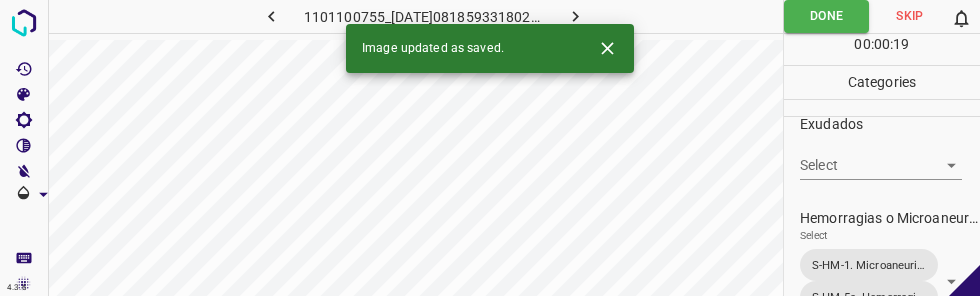 click at bounding box center [575, 16] 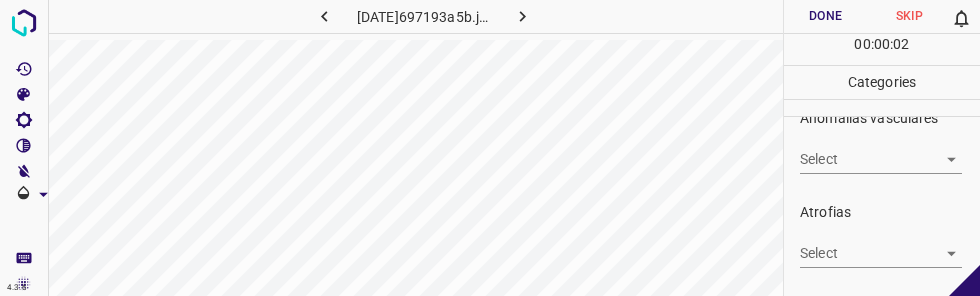 scroll, scrollTop: 130, scrollLeft: 0, axis: vertical 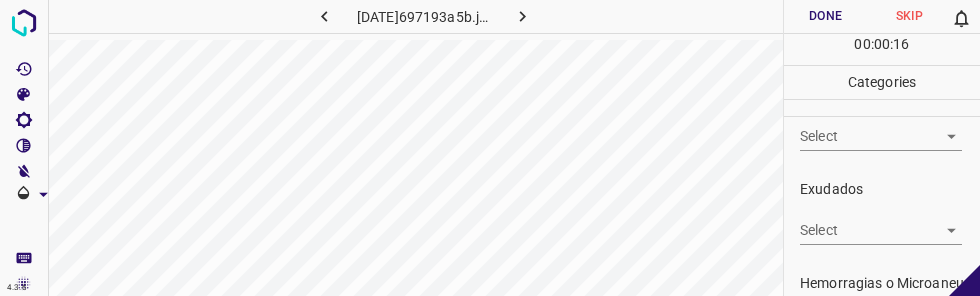 click on "4.3.6  [DATE]151528_[HASH].jpg Done Skip 0 00   : 00   : 16   Categories 0. Sin hallazgos   Select ​ Anomalías vasculares   Select ​ Atrofias   Select ​ Drusas   Select ​ Exudados   Select ​ Hemorragias o Microaneurismas   Select ​ Otros hallazgos patológicos   Select ​ Otros hallazgos no patológicos   Select ​ Anomalías de disco óptico   Select ​ Elementos sin calidad suficiente   Select ​ Labels   0 Categories 1 0. Sin hallazgos 2 Anomalías vasculares 3 Atrofias 4 Drusas 5 Exudados 6 Hemorragias o Microaneurismas 7 Otros hallazgos patológicos 8 Otros hallazgos no patológicos 9 Anomalías de disco óptico 0 Elementos sin calidad suficiente Tools Space Change between modes (Draw & Edit) I Auto labeling R Restore zoom M Zoom in N Zoom out Delete Delete selecte label Filters Z Restore filters X Saturation filter C Brightness filter V Contrast filter B Gray scale filter General O Download - Text - Hide - Delete" at bounding box center [490, 148] 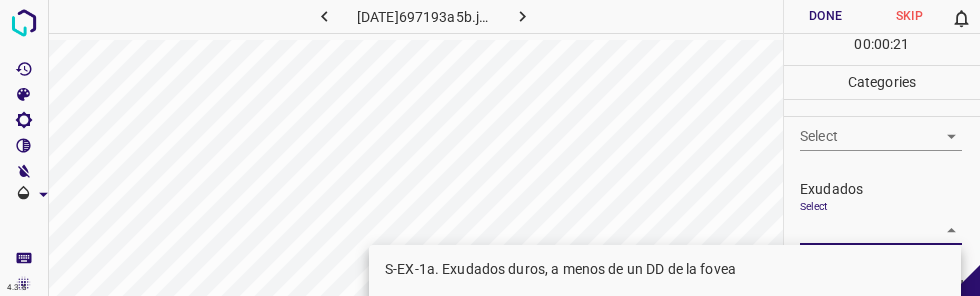 click on "S-EX-1c. Exudados duros, fuera de las arcadas temporales" at bounding box center [665, 335] 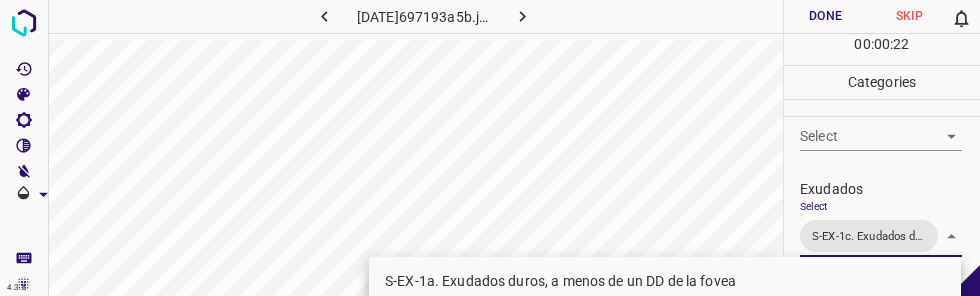 click on "S-EX-1b. Exudados duros, a mas de un DD de la fovea y dentro de las arcadas temporales" at bounding box center [665, 314] 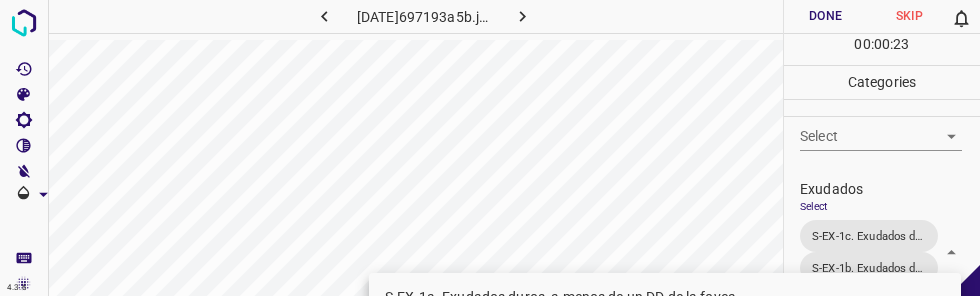 click on "S-EX-2. Exudados algodonosos" at bounding box center (665, 396) 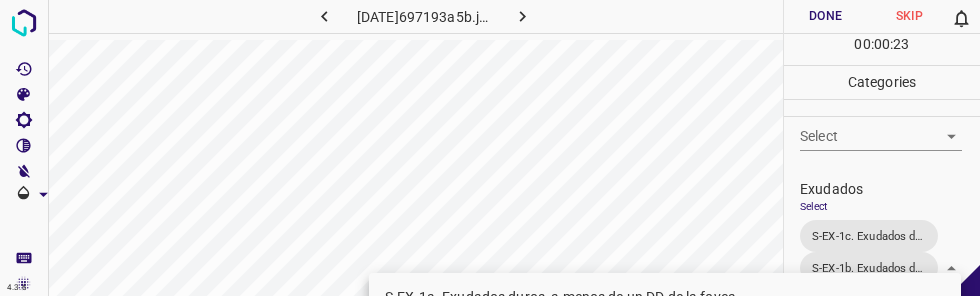 click at bounding box center (490, 148) 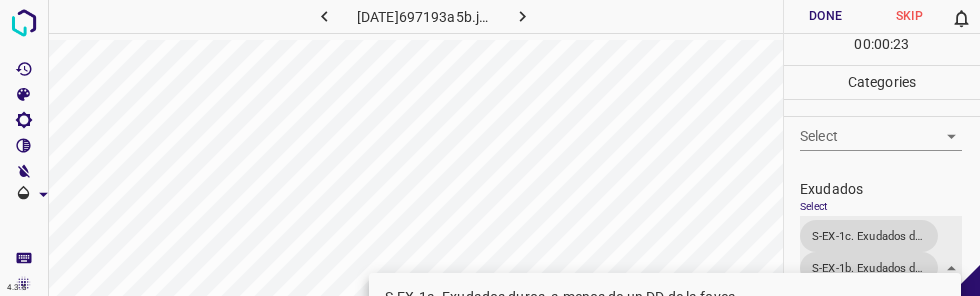 scroll, scrollTop: 340, scrollLeft: 0, axis: vertical 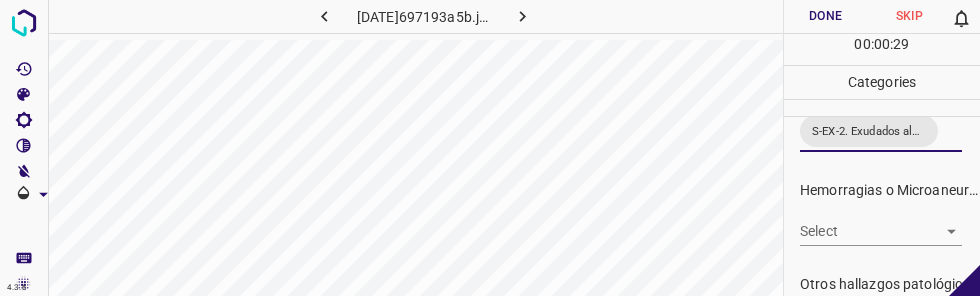 click on "4.3.6  [DATE]697193a5b.jpg Done Skip 0 00   : 00   : 29   Categories 0. Sin hallazgos   Select ​ Anomalías vasculares   Select ​ Atrofias   Select ​ Drusas   Select ​ Exudados   Select S-EX-1c. Exudados duros, fuera de las arcadas temporales S-EX-1b. Exudados duros, a mas de un DD de la fovea y dentro de las arcadas temporales S-EX-2. Exudados algodonosos S-EX-1c. Exudados duros, fuera de las arcadas temporales,S-EX-1b. Exudados duros, a mas de un DD de la fovea y dentro de las arcadas temporales,S-EX-2. Exudados algodonosos Hemorragias o Microaneurismas   Select ​ Otros hallazgos patológicos   Select ​ Otros hallazgos no patológicos   Select ​ Anomalías de disco óptico   Select ​ Elementos sin calidad suficiente   Select ​ Labels   0 Categories 1 0. Sin hallazgos 2 Anomalías vasculares 3 Atrofias 4 Drusas 5 Exudados 6 Hemorragias o Microaneurismas 7 Otros hallazgos patológicos 8 Otros hallazgos no patológicos 9 Anomalías de disco óptico 0 Elementos sin calidad suficiente" at bounding box center [490, 148] 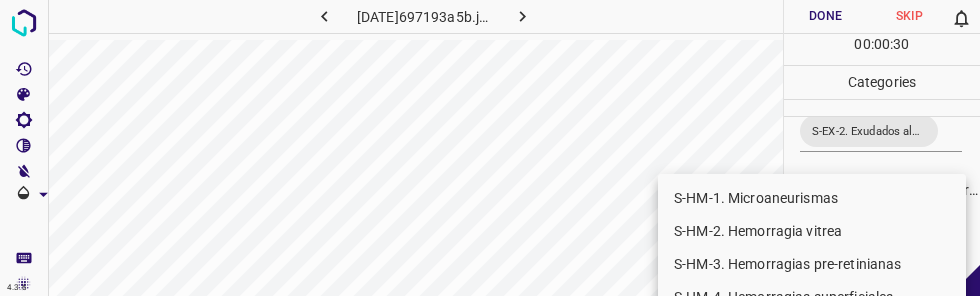 click on "S-HM-1. Microaneurismas" at bounding box center (812, 198) 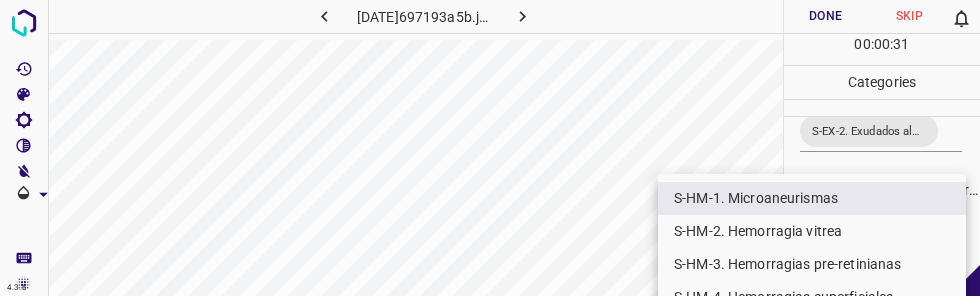 click on "S-HM-5a. Hemorragias intra-retinianas, <20" at bounding box center (812, 330) 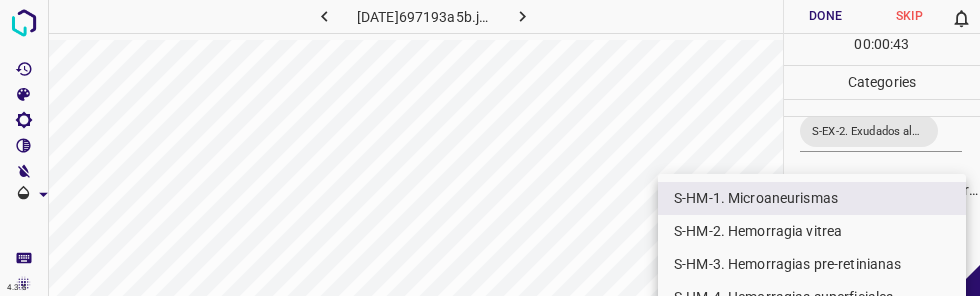 click at bounding box center [490, 148] 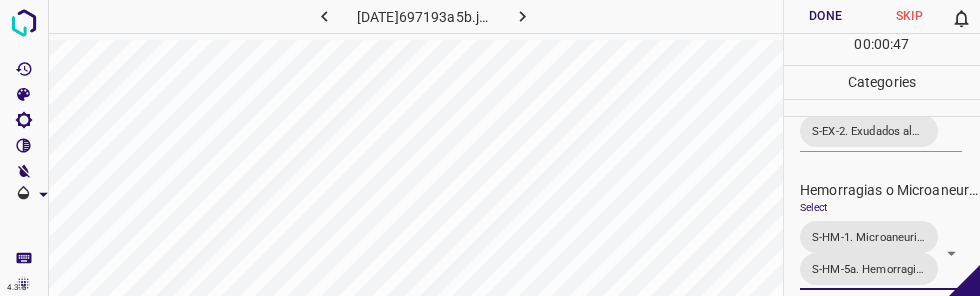 click on "Done" at bounding box center [826, 16] 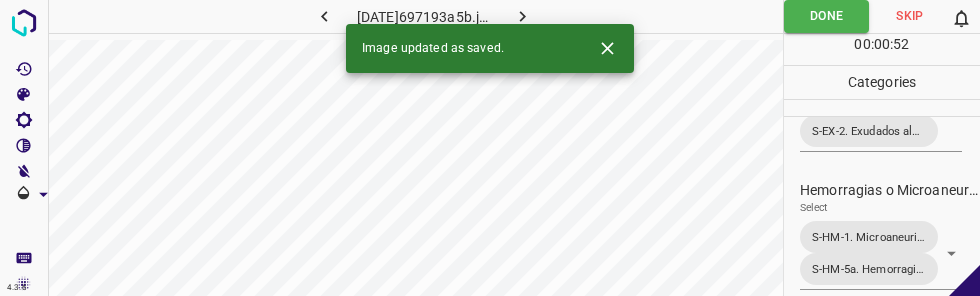 click at bounding box center [522, 16] 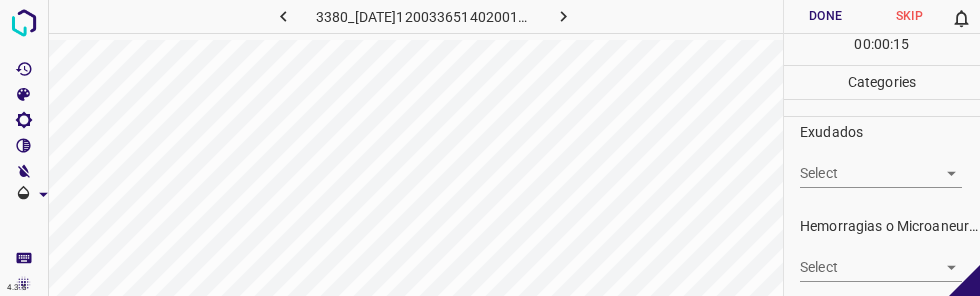scroll, scrollTop: 390, scrollLeft: 0, axis: vertical 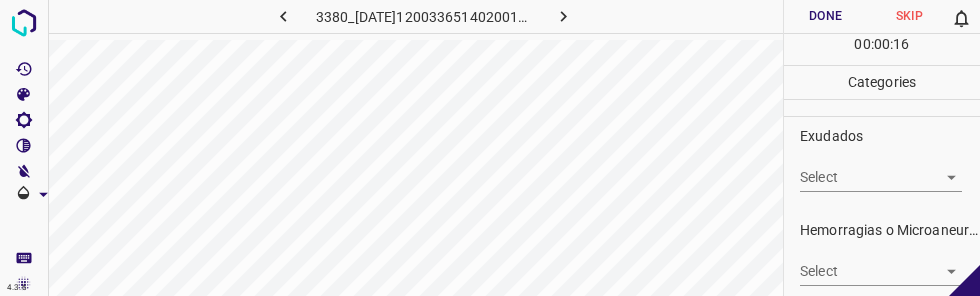 click on "4.3.6 3380_20250214120033651402001001_d717dbb47.jpg Done Skip 0 00 : 00 : 16 Categories 0. Sin hallazgos Select ​ Anomalías vasculares Select ​ Atrofias Select ​ Drusas Select ​ Exudados Select ​ Hemorragias o Microaneurismas Select ​ Otros hallazgos patológicos Select ​ Otros hallazgos no patológicos Select ​ Anomalías de disco óptico Select ​ Elementos sin calidad suficiente Select ​ Labels 0 Categories 1 0. Sin hallazgos 2 Anomalías vasculares 3 Atrofias 4 Drusas 5 Exudados 6 Hemorragias o Microaneurismas 7 Otros hallazgos patológicos 8 Otros hallazgos no patológicos 9 Anomalías de disco óptico 0 Elementos sin calidad suficiente Tools Space Change between modes (Draw & Edit) I Auto labeling R Restore zoom M Zoom in N Zoom out Delete Delete selected label Filters Z Restore filters X Saturation filter C Brightness filter V Contrast filter B Gray scale filter General O Download - Text - Hide - Delete" at bounding box center (490, 148) 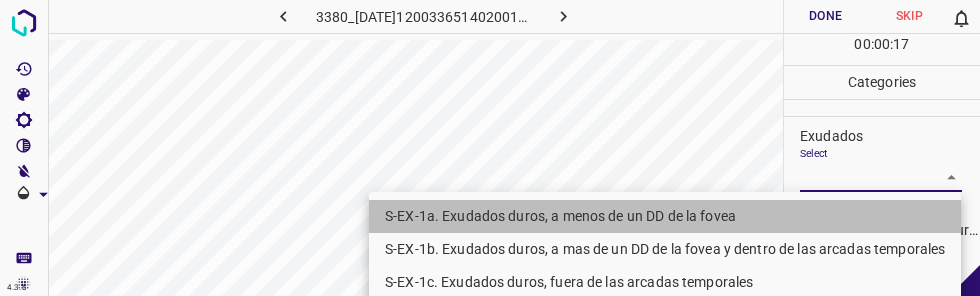 click on "S-EX-1a. Exudados duros, a menos de un DD de la fovea" at bounding box center [665, 216] 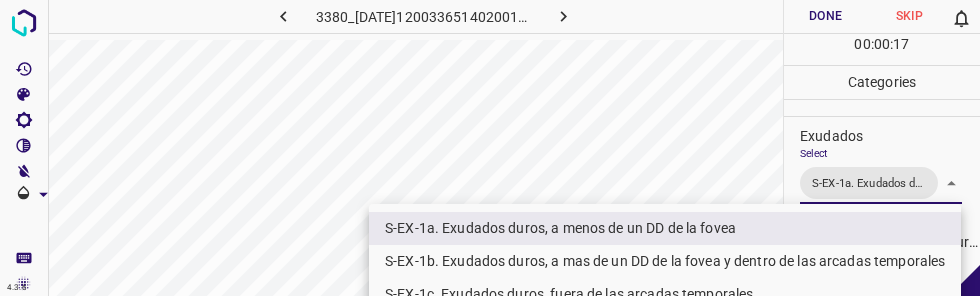 click on "S-EX-1b. Exudados duros, a mas de un DD de la fovea y dentro de las arcadas temporales" at bounding box center [665, 261] 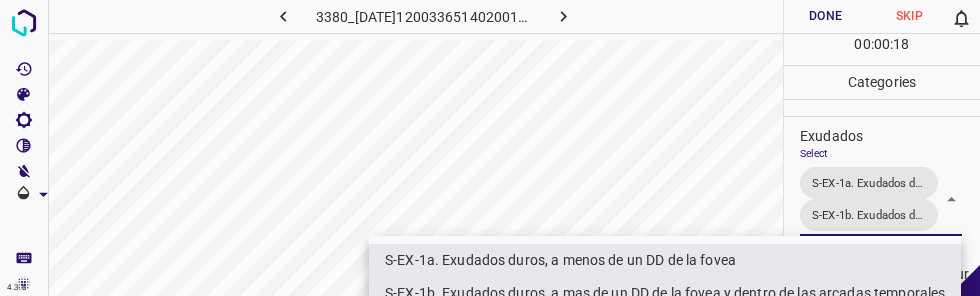 click at bounding box center (490, 148) 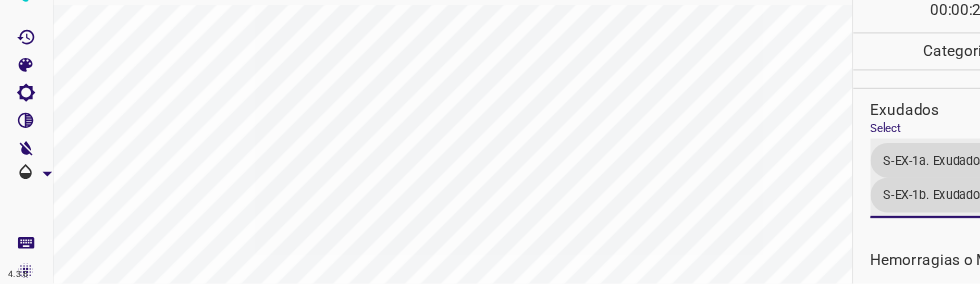 scroll, scrollTop: 0, scrollLeft: 0, axis: both 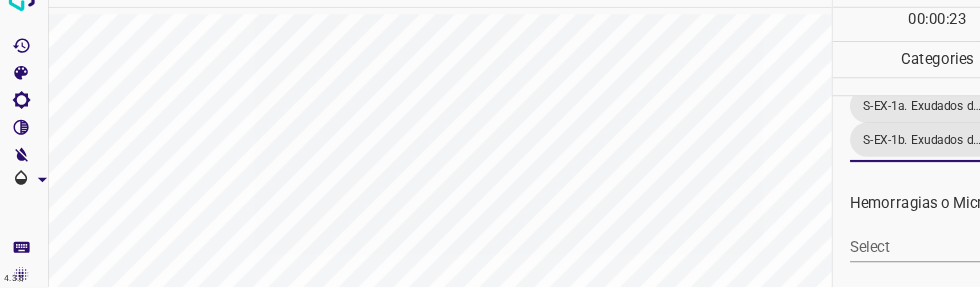 click on "4.3.6  3380_20250214120033651402001001_d717dbb47.jpg Done Skip 0 00   : 00   : 23   Categories 0. Sin hallazgos   Select ​ Anomalías vasculares   Select ​ Atrofias   Select ​ Drusas   Select ​ Exudados   Select S-EX-1a. Exudados duros, a menos de un DD de la fovea S-EX-1b. Exudados duros, a mas de un DD de la fovea y dentro de las arcadas temporales S-EX-1a. Exudados duros, a menos de un DD de la fovea,S-EX-1b. Exudados duros, a mas de un DD de la fovea y dentro de las arcadas temporales Hemorragias o Microaneurismas   Select ​ Otros hallazgos patológicos   Select ​ Otros hallazgos no patológicos   Select ​ Anomalías de disco óptico   Select ​ Elementos sin calidad suficiente   Select ​ Labels   0 Categories 1 0. Sin hallazgos 2 Anomalías vasculares 3 Atrofias 4 Drusas 5 Exudados 6 Hemorragias o Microaneurismas 7 Otros hallazgos patológicos 8 Otros hallazgos no patológicos 9 Anomalías de disco óptico 0 Elementos sin calidad suficiente Tools Space Change between modes (Draw & Edit)" at bounding box center (490, 148) 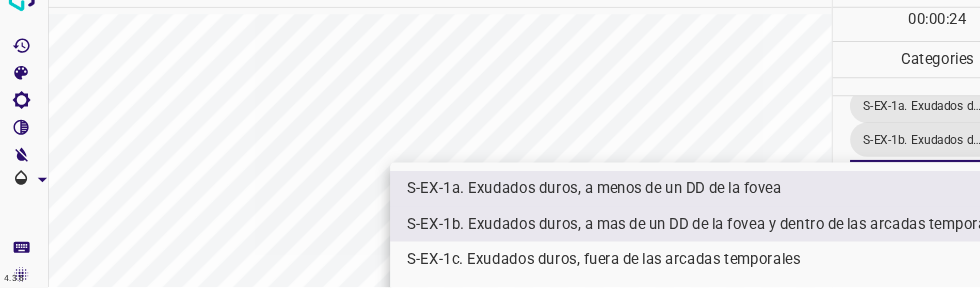 click on "S-EX-1c. Exudados duros, fuera de las arcadas temporales" at bounding box center (665, 269) 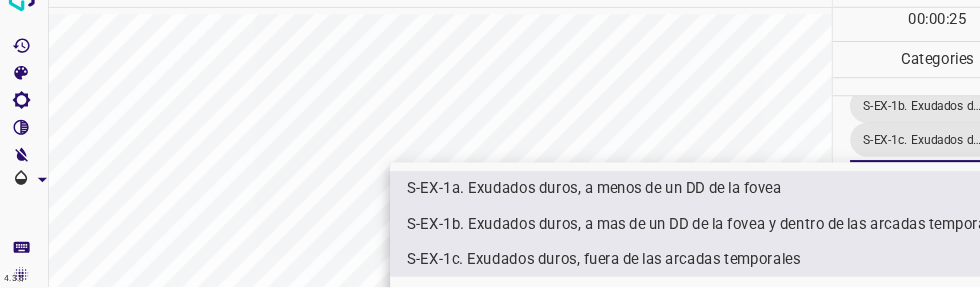 click at bounding box center [490, 148] 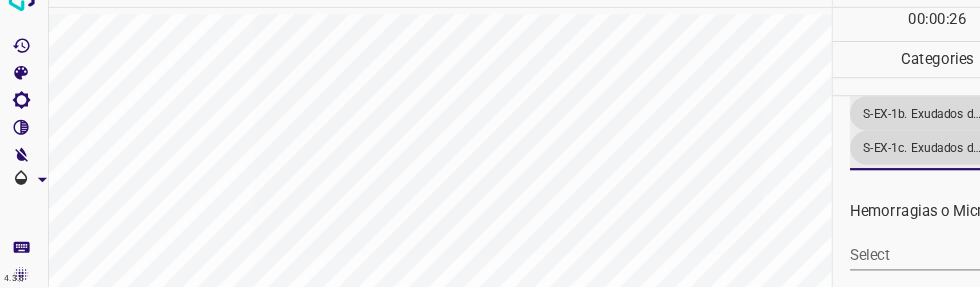 scroll, scrollTop: 475, scrollLeft: 0, axis: vertical 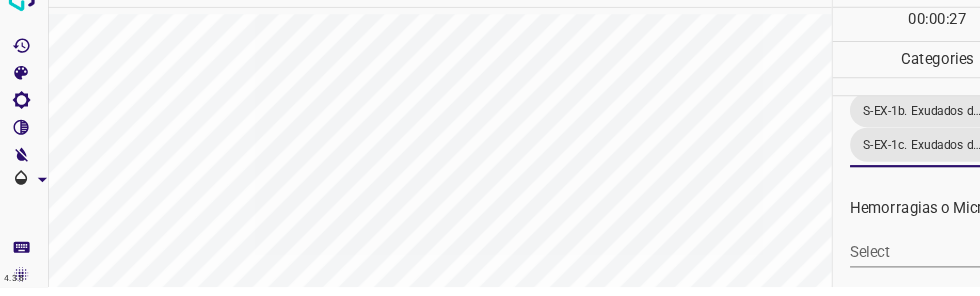 click on "4.3.6  3380_[DATE]120033651402001001_[HASH].jpg Done Skip 0 00   : 00   : 27   Categories 0. Sin hallazgos   Select ​ Anomalías vasculares   Select ​ Atrofias   Select ​ Drusas   Select ​ Exudados   Select S-EX-1a. Exudados duros, a menos de un DD de la fovea S-EX-1b. Exudados duros, a mas de un DD de la fovea y dentro de las arcadas temporales S-EX-1c. Exudados duros, fuera de las arcadas temporales S-EX-1a. Exudados duros, a menos de un DD de la fovea,S-EX-1b. Exudados duros, a mas de un DD de la fovea y dentro de las arcadas temporales,S-EX-1c. Exudados duros, fuera de las arcadas temporales Hemorragias o Microaneurismas   Select ​ Otros hallazgos patológicos   Select ​ Otros hallazgos no patológicos   Select ​ Anomalías de disco óptico   Select ​ Elementos sin calidad suficiente   Select ​ Labels   0 Categories 1 0. Sin hallazgos 2 Anomalías vasculares 3 Atrofias 4 Drusas 5 Exudados 6 Hemorragias o Microaneurismas 7 Otros hallazgos patológicos 8 9 Anomalías de disco óptico" at bounding box center (490, 148) 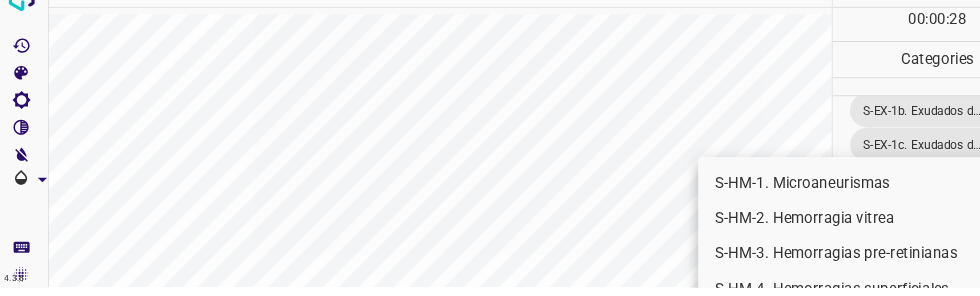 click on "S-HM-1. Microaneurismas" at bounding box center (812, 198) 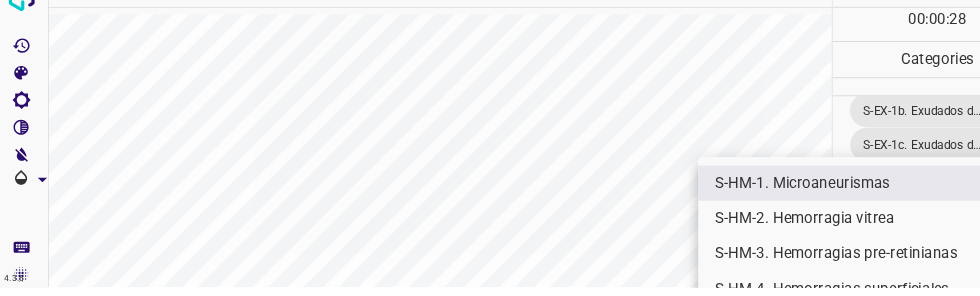 click at bounding box center (490, 148) 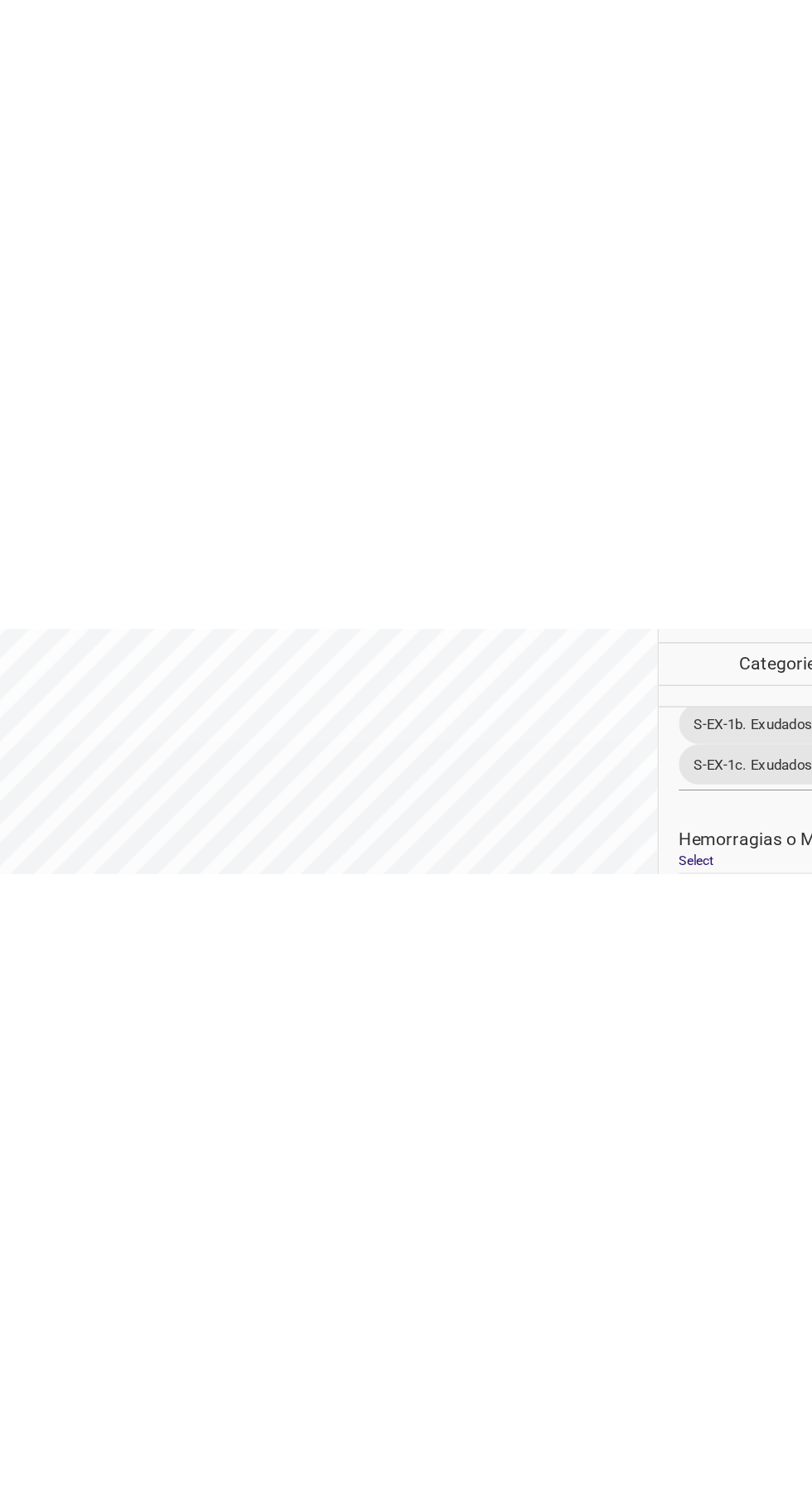 scroll, scrollTop: 0, scrollLeft: 0, axis: both 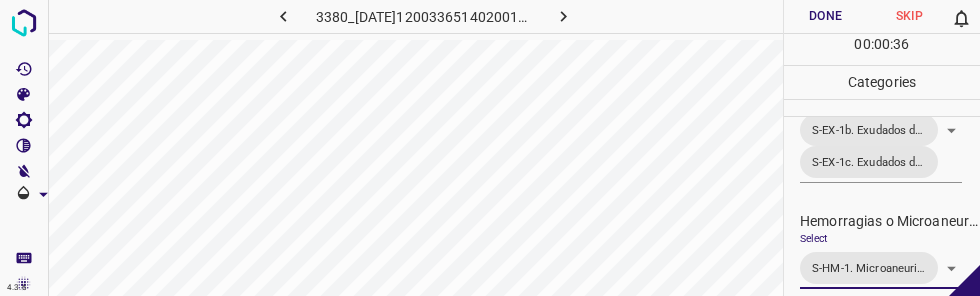 click on "Done" at bounding box center [826, 16] 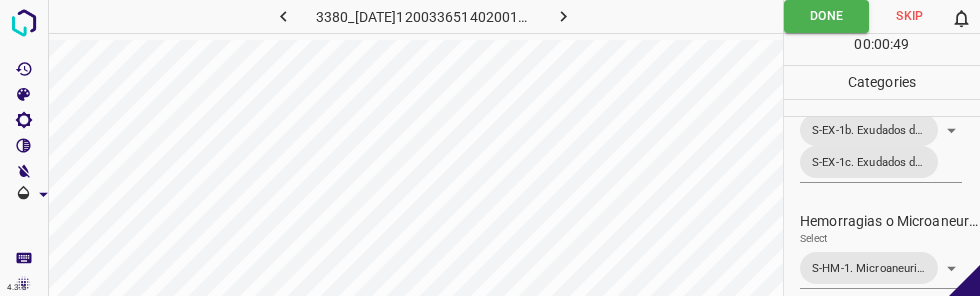 click at bounding box center [563, 16] 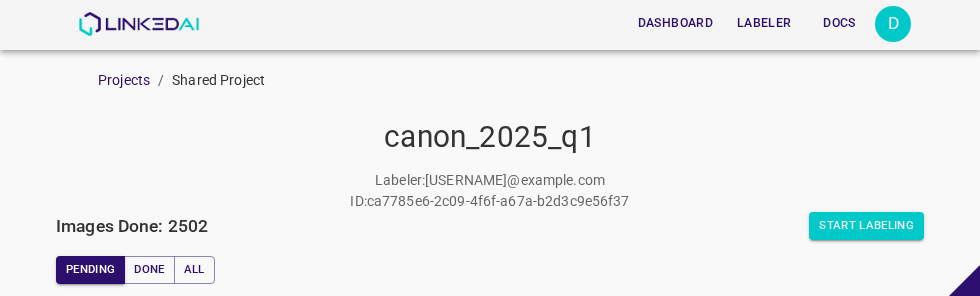 scroll, scrollTop: 0, scrollLeft: 0, axis: both 